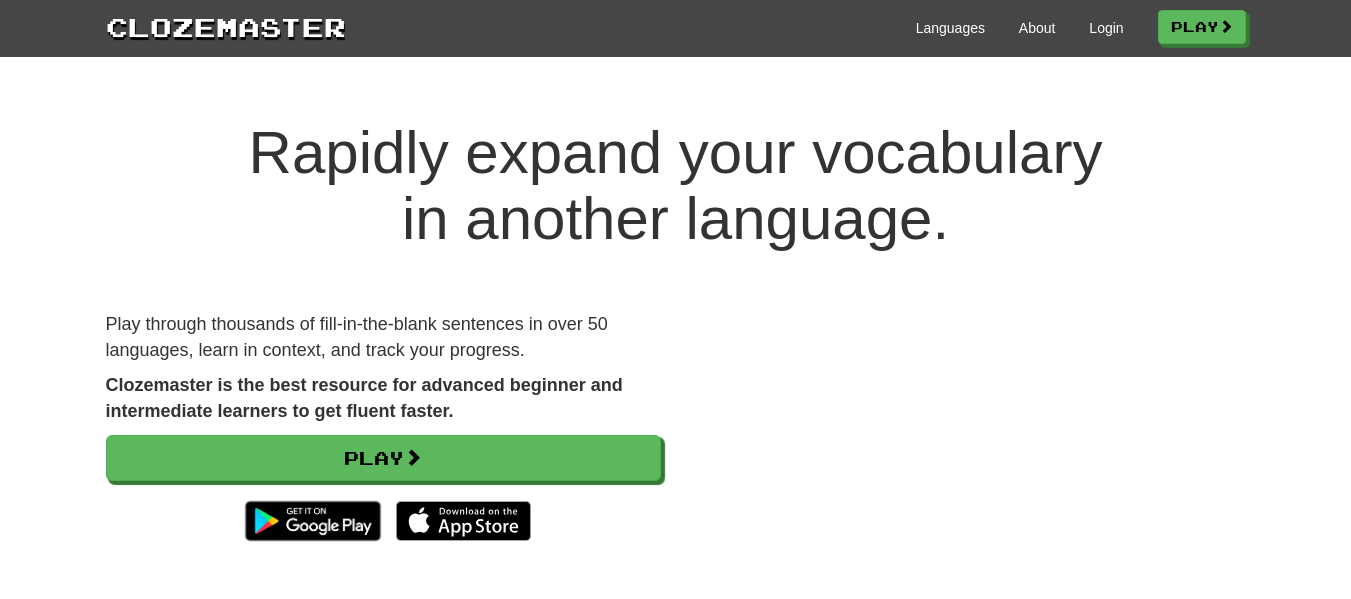 scroll, scrollTop: 0, scrollLeft: 0, axis: both 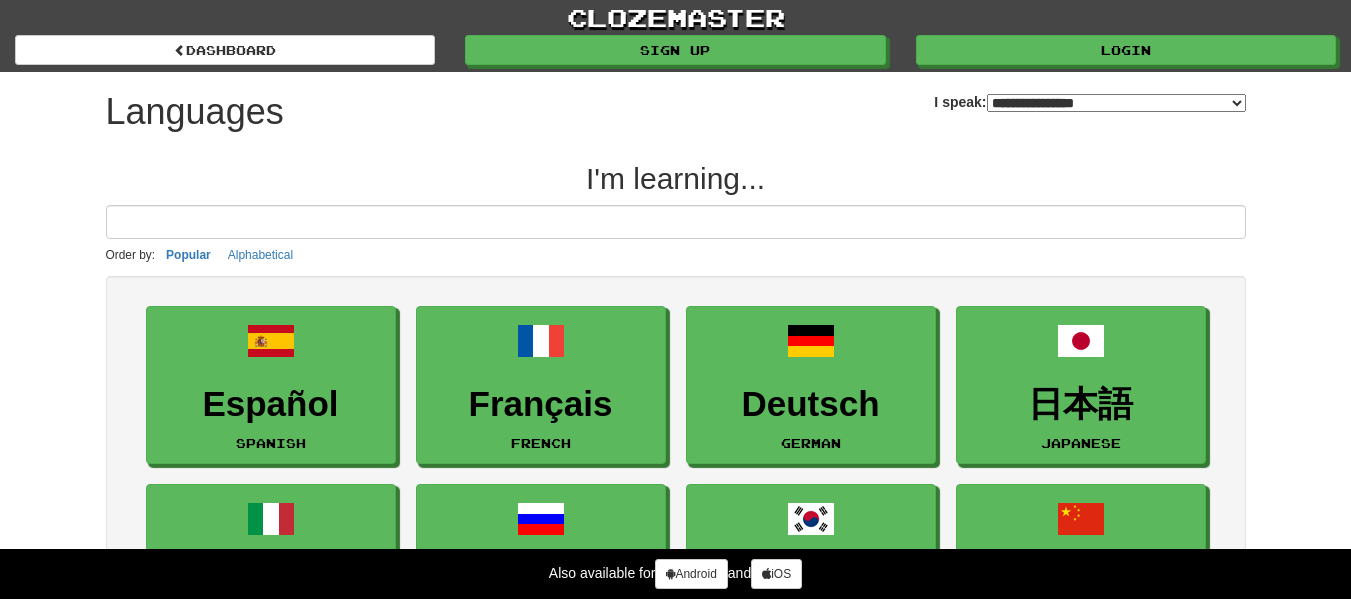 select on "*******" 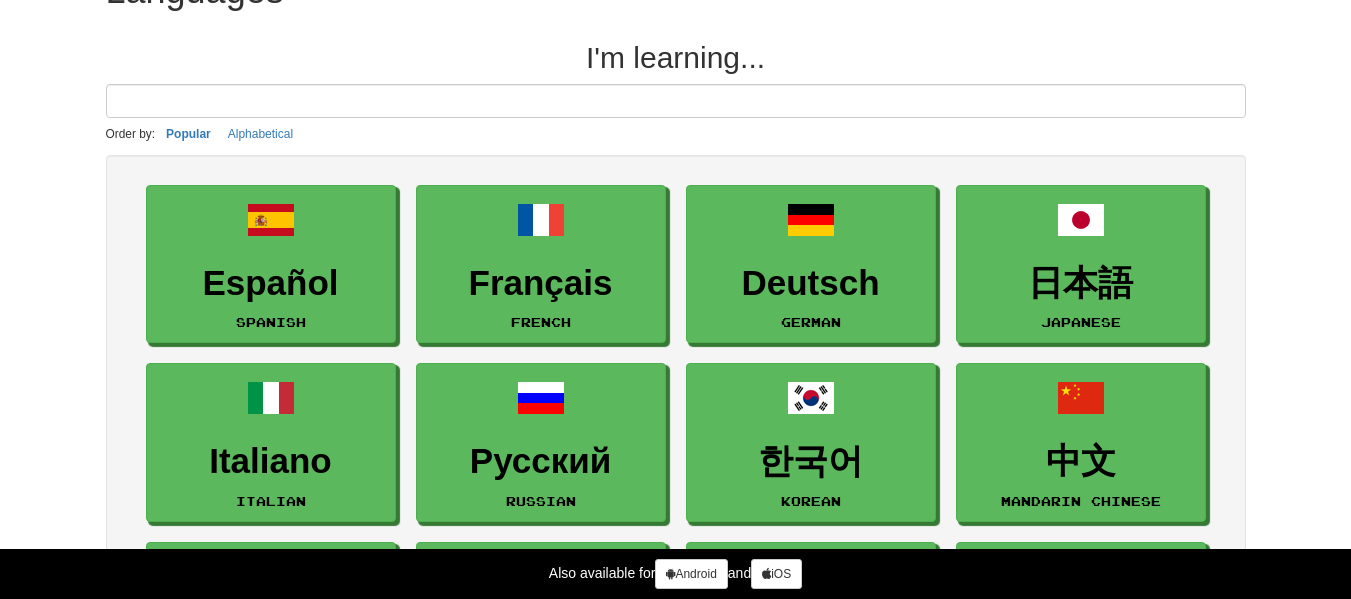 scroll, scrollTop: 99, scrollLeft: 0, axis: vertical 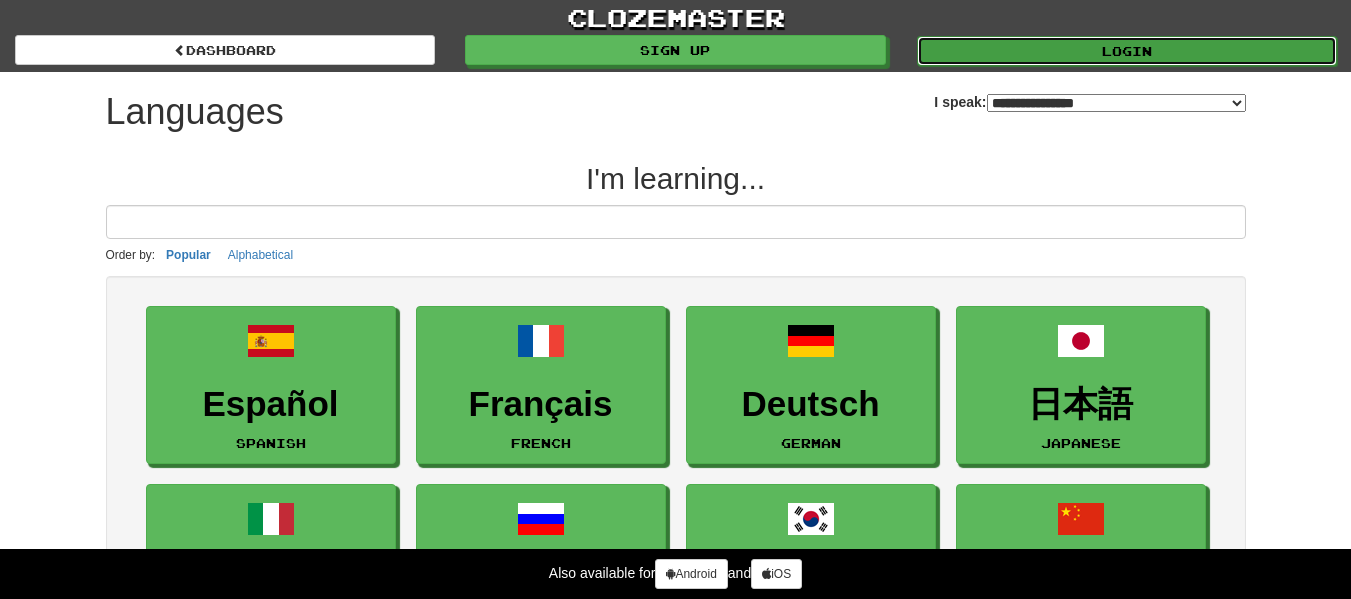 click on "Login" at bounding box center (1127, 51) 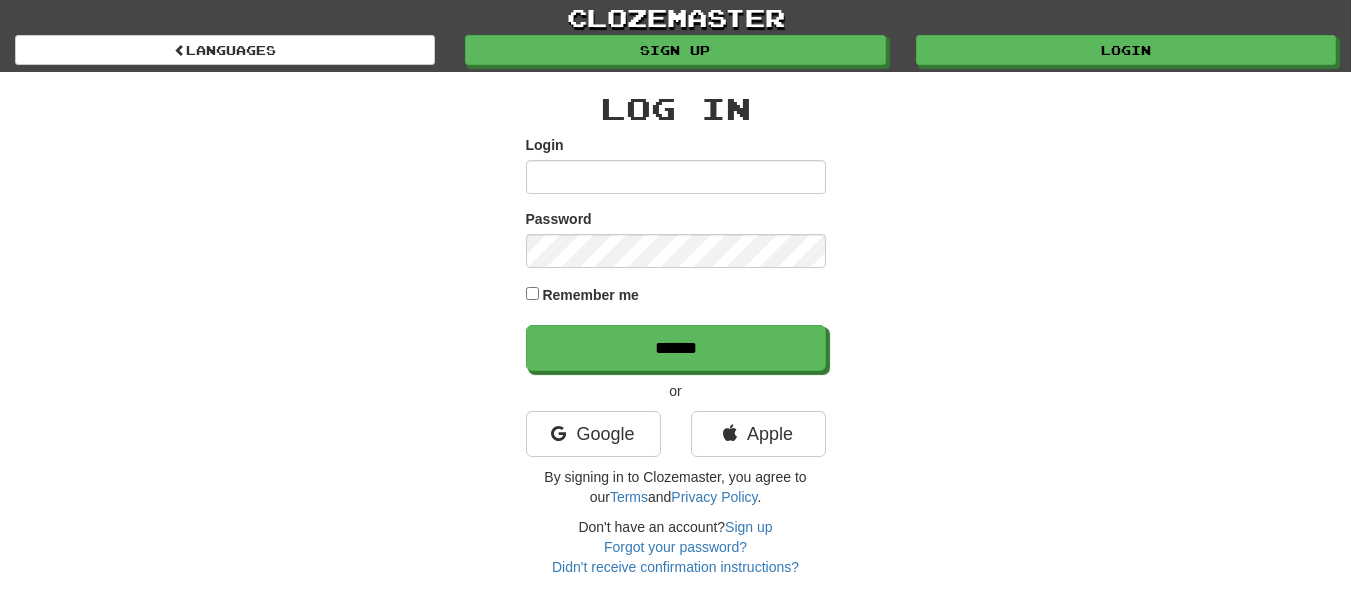 scroll, scrollTop: 0, scrollLeft: 0, axis: both 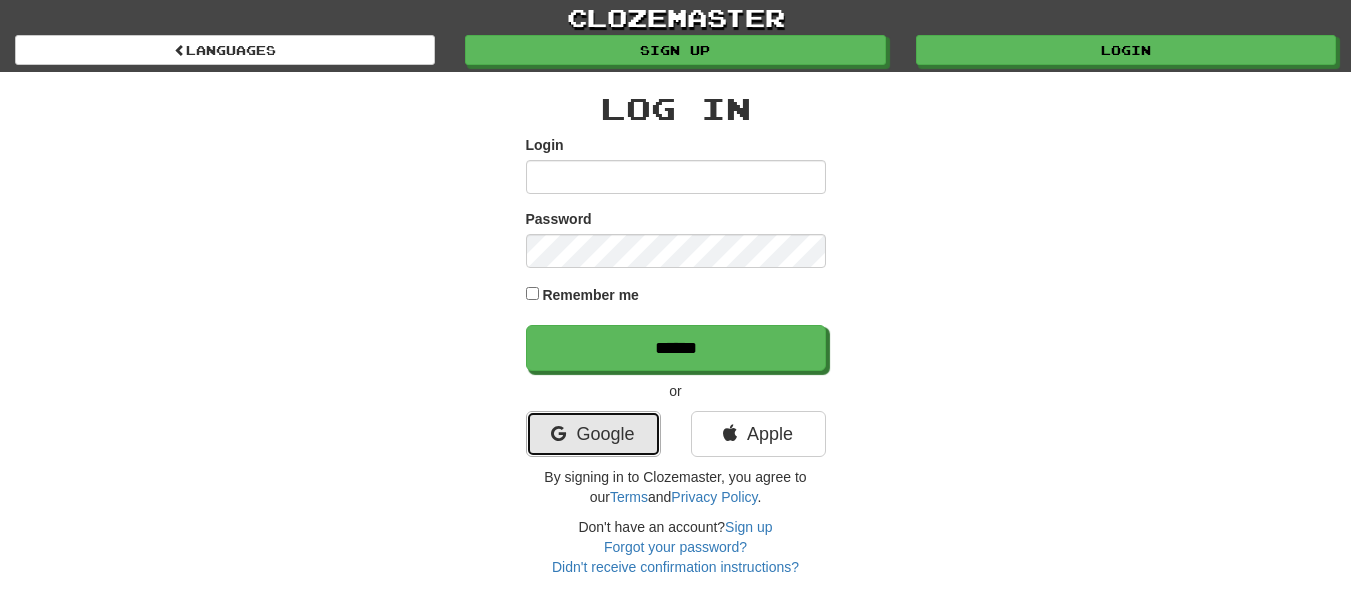 click on "Google" at bounding box center [593, 434] 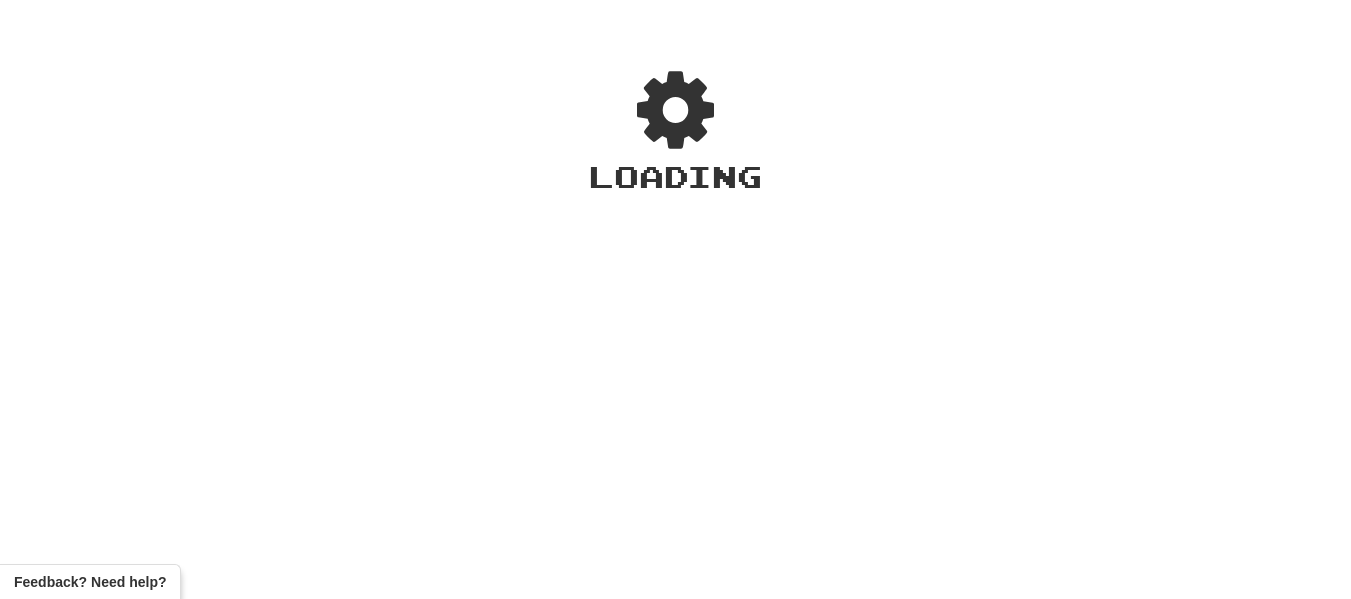 scroll, scrollTop: 0, scrollLeft: 0, axis: both 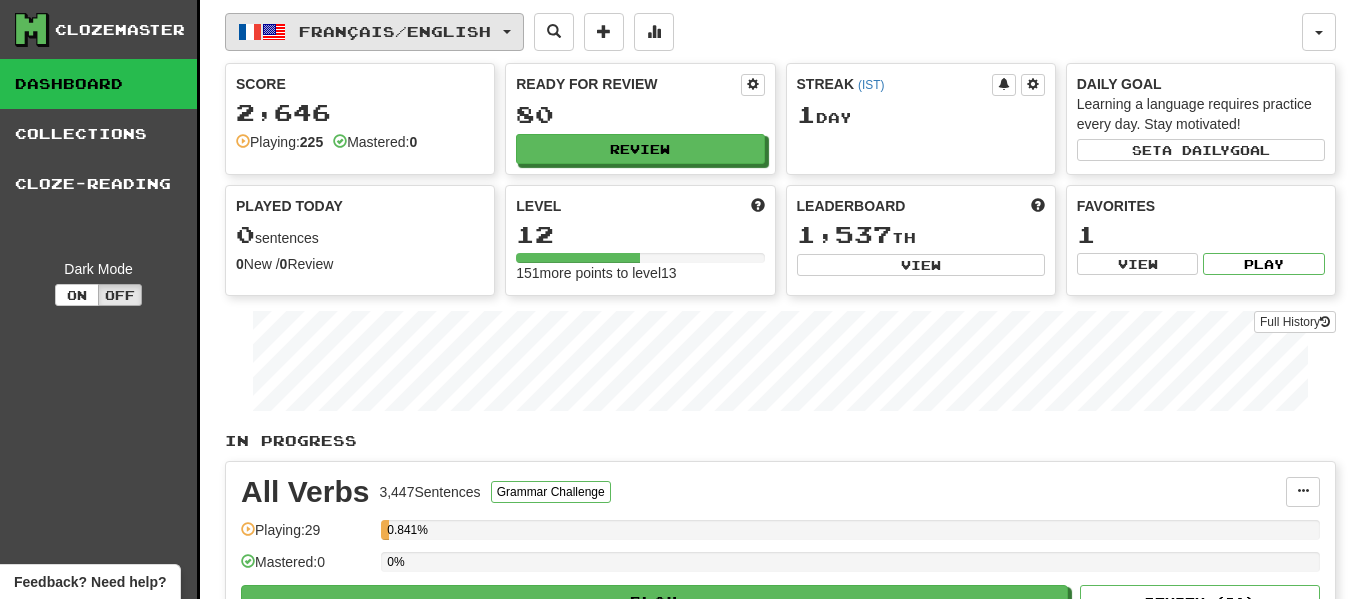 click on "Français  /  English" at bounding box center (374, 32) 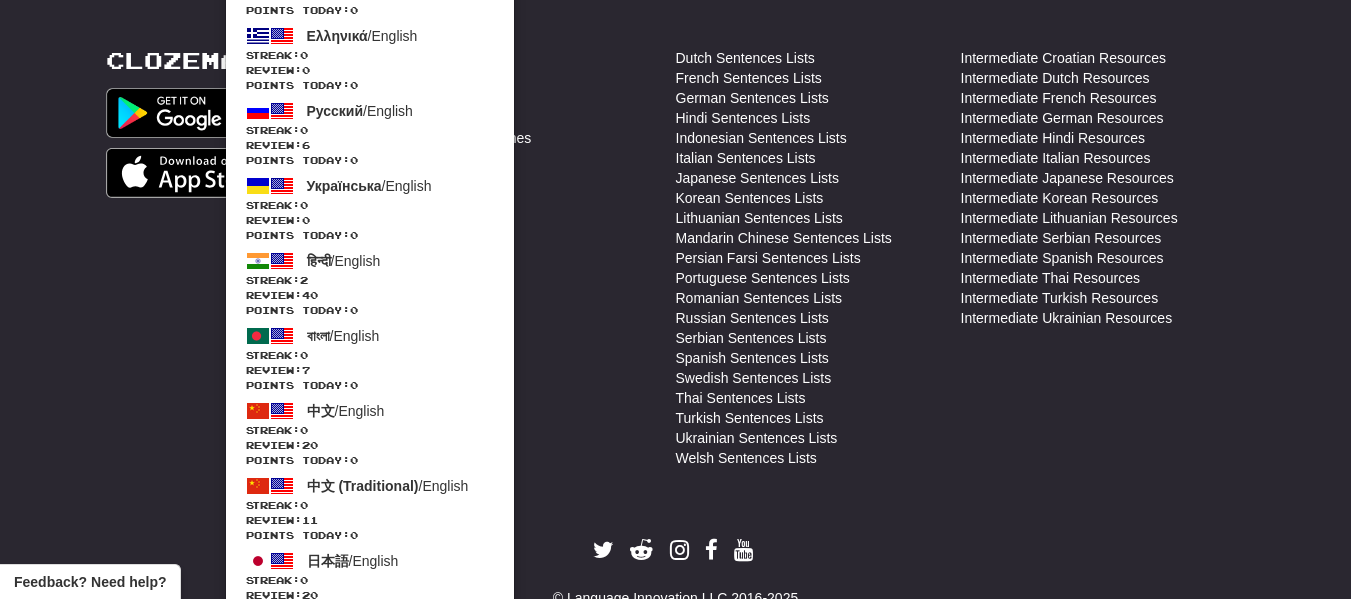 scroll, scrollTop: 1539, scrollLeft: 0, axis: vertical 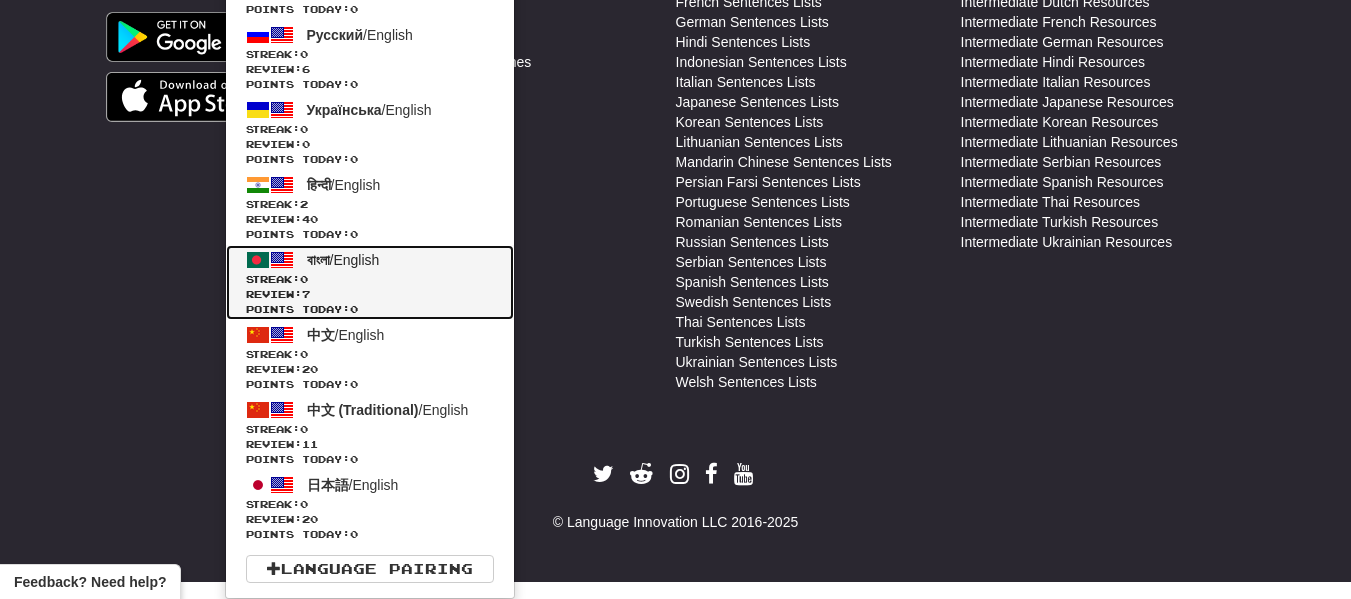 click on "বাংলা  /  English" at bounding box center (343, 260) 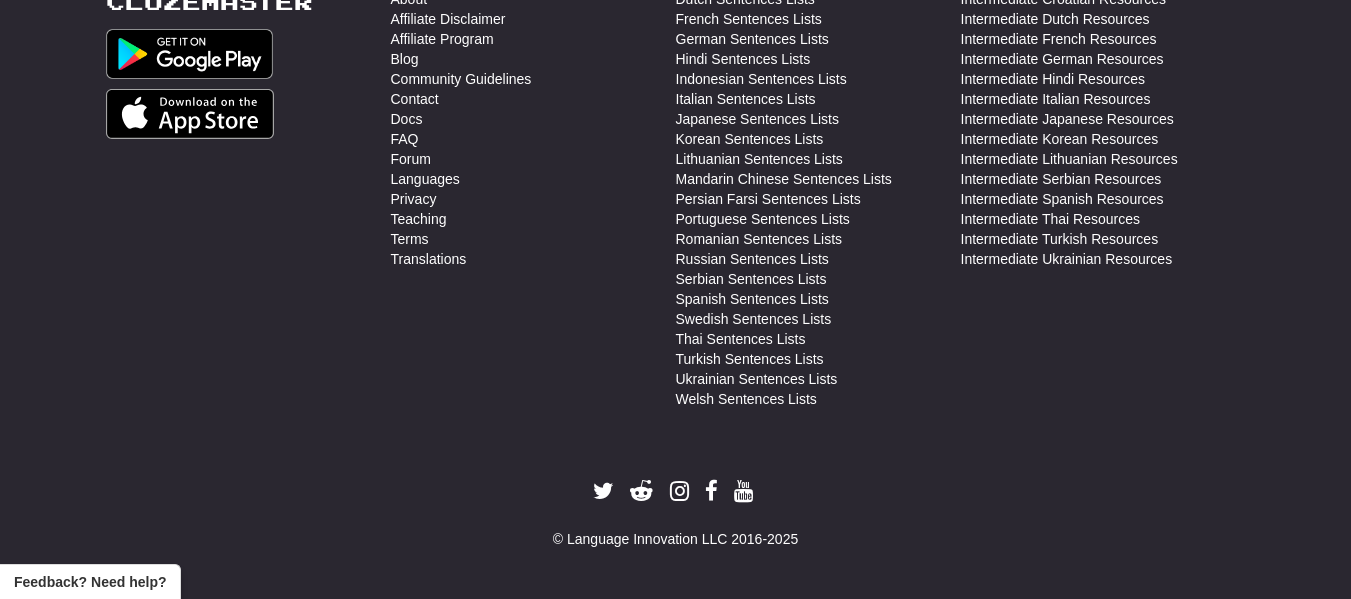 scroll, scrollTop: 1522, scrollLeft: 0, axis: vertical 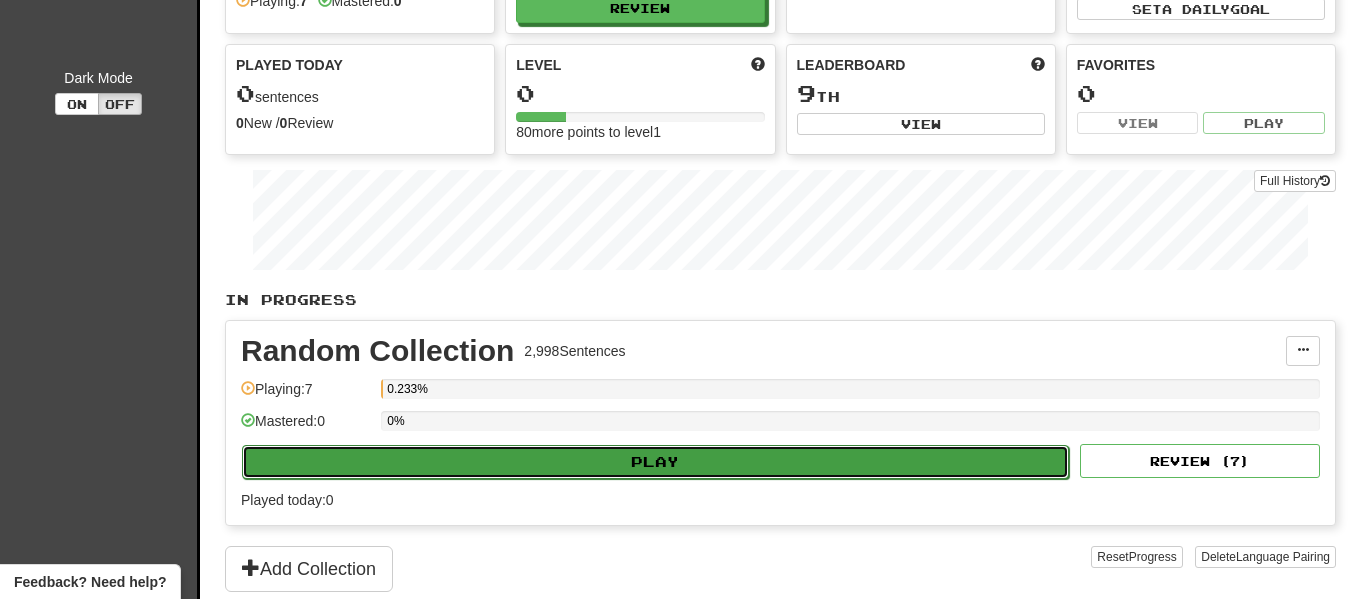 click on "Play" at bounding box center [655, 462] 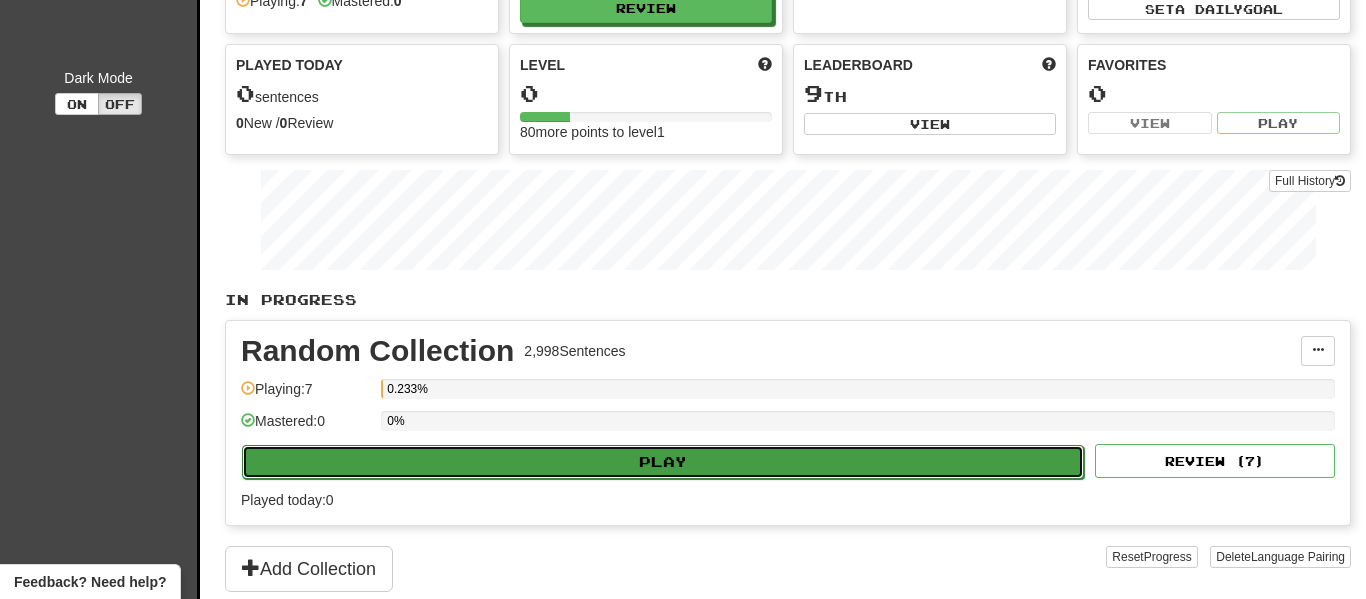 select on "**" 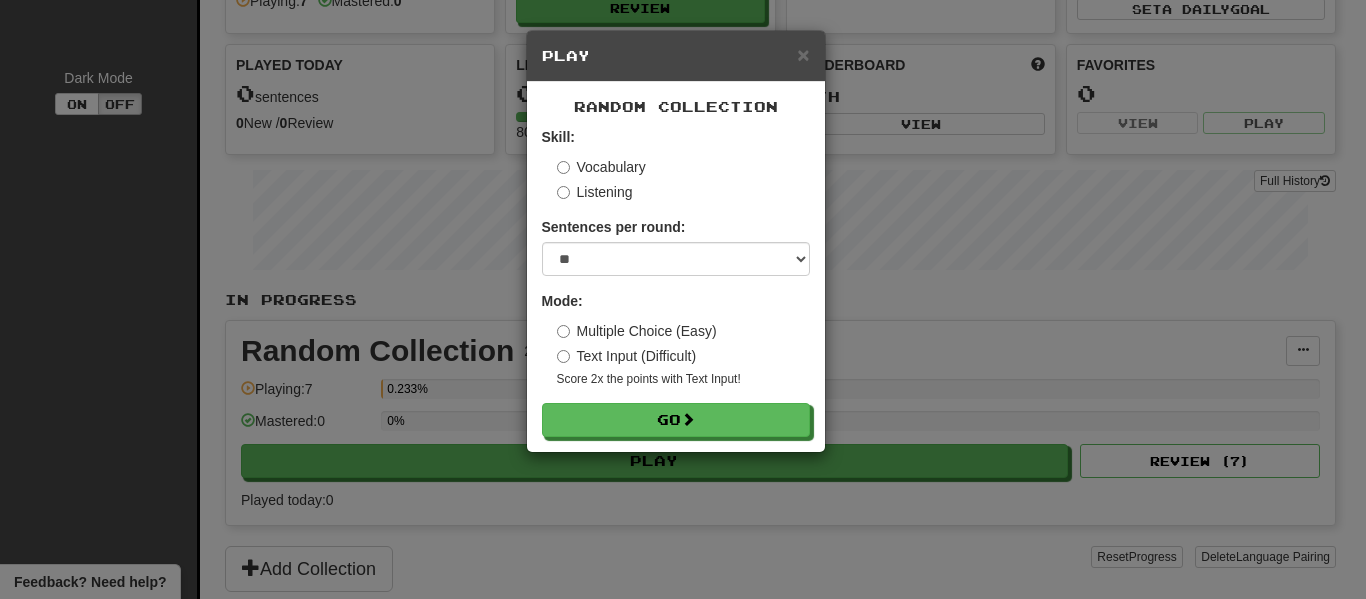 click on "Listening" at bounding box center [595, 192] 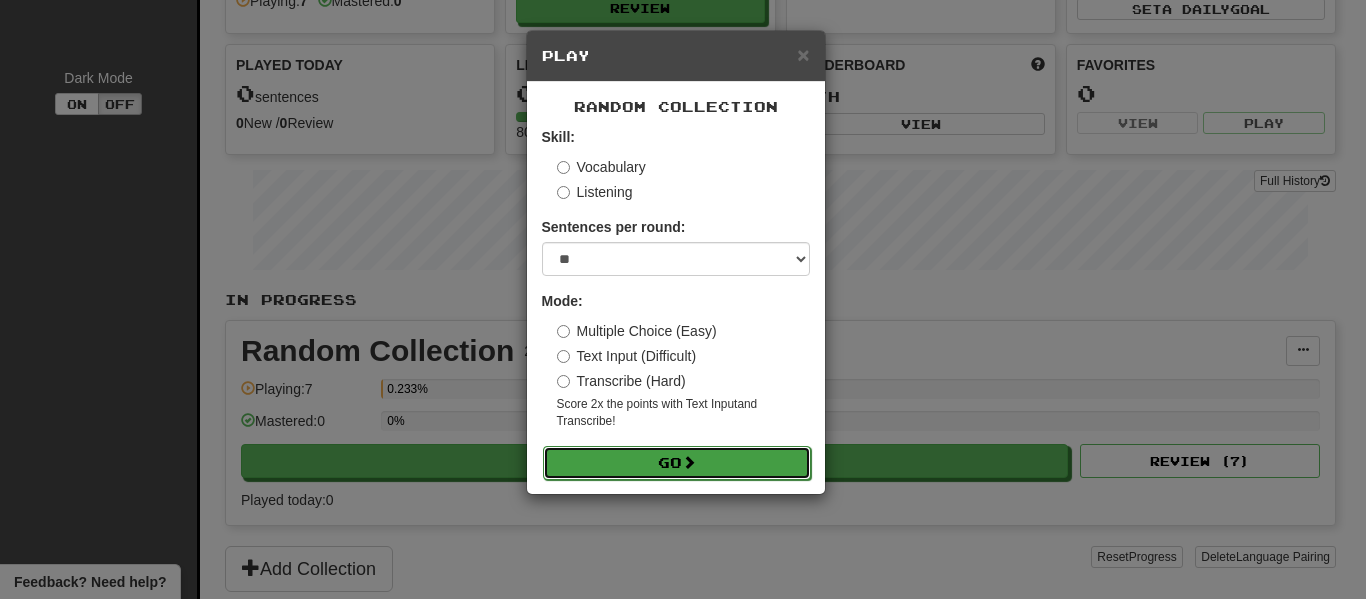 click on "Go" at bounding box center [677, 463] 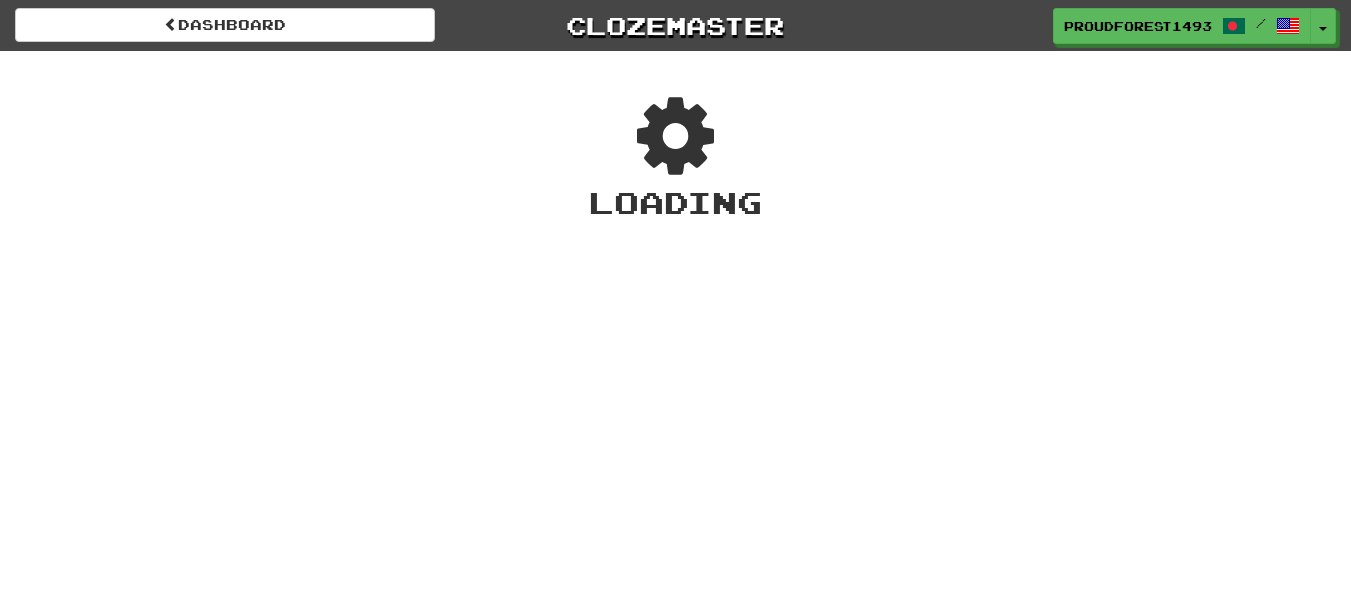 scroll, scrollTop: 0, scrollLeft: 0, axis: both 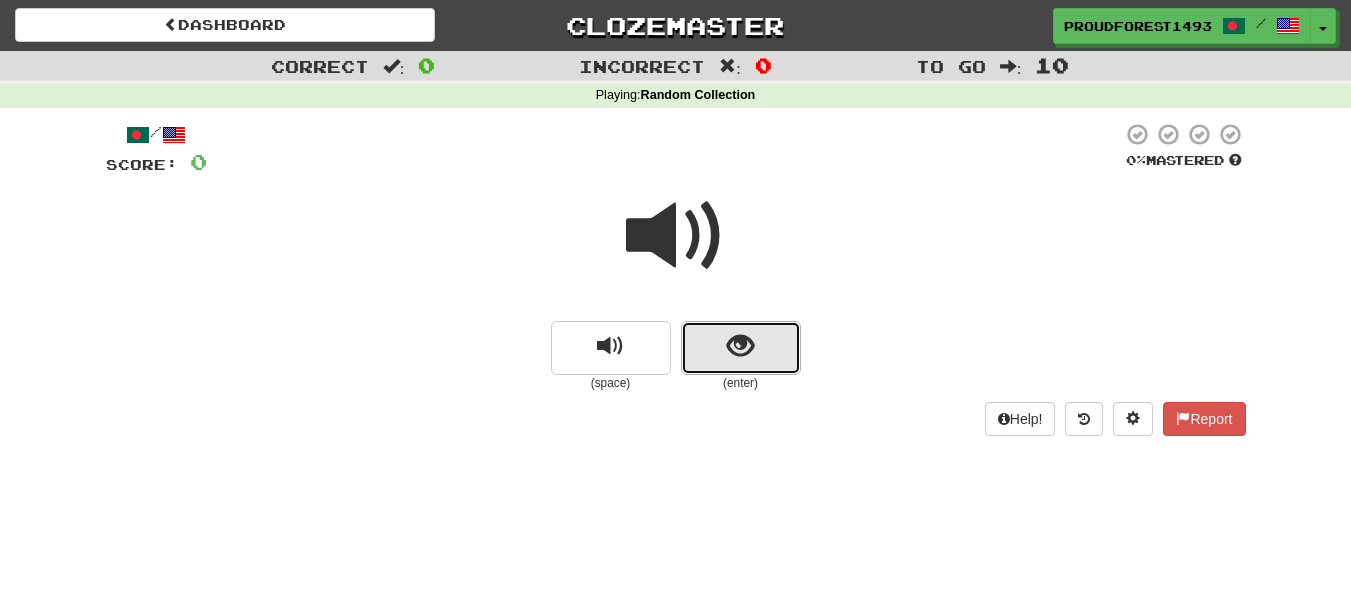 click at bounding box center (741, 348) 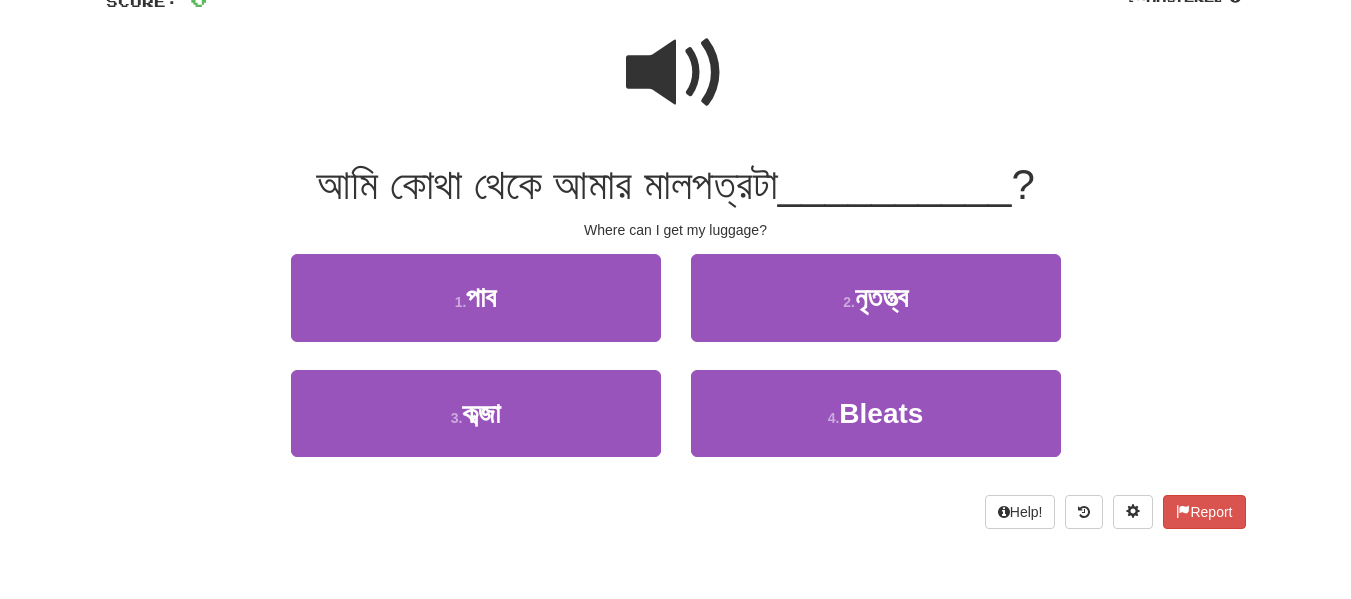 scroll, scrollTop: 130, scrollLeft: 0, axis: vertical 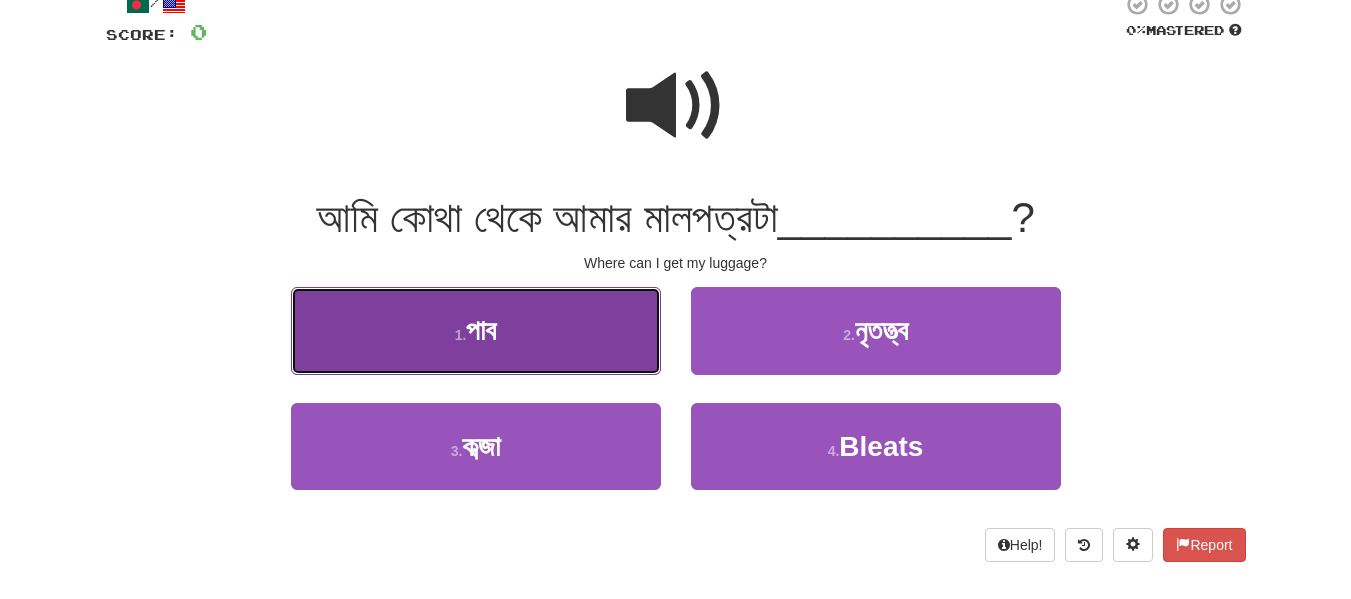 click on "1 .  পাব" at bounding box center [476, 330] 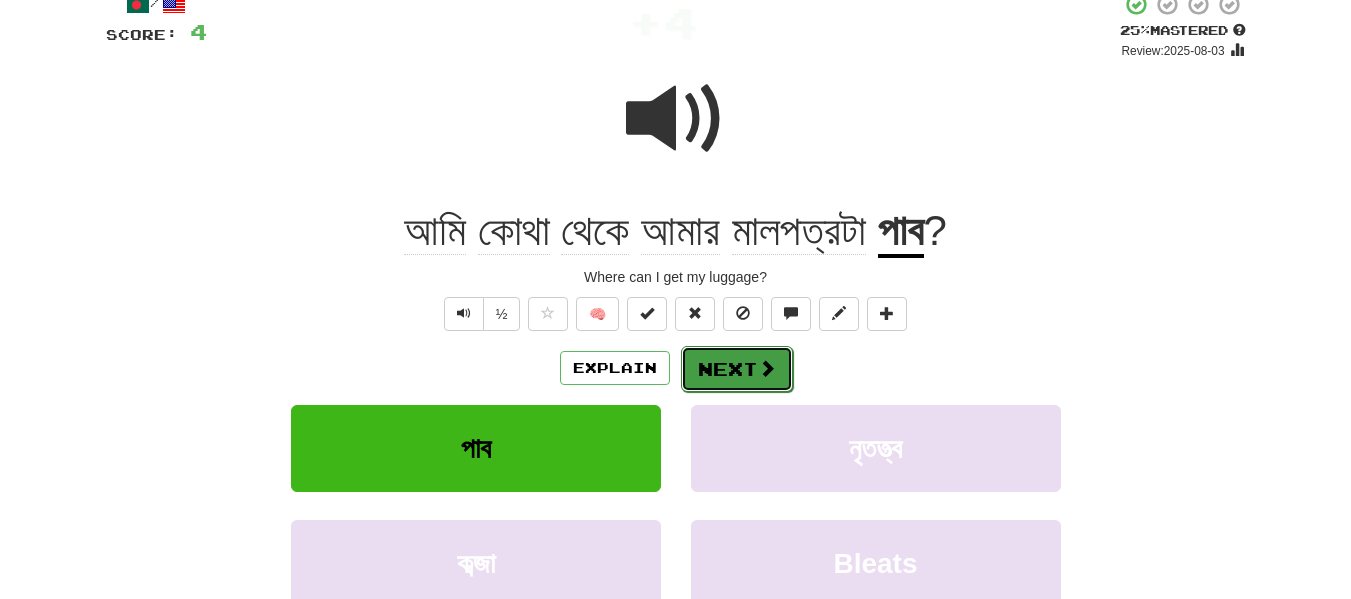 click at bounding box center [767, 368] 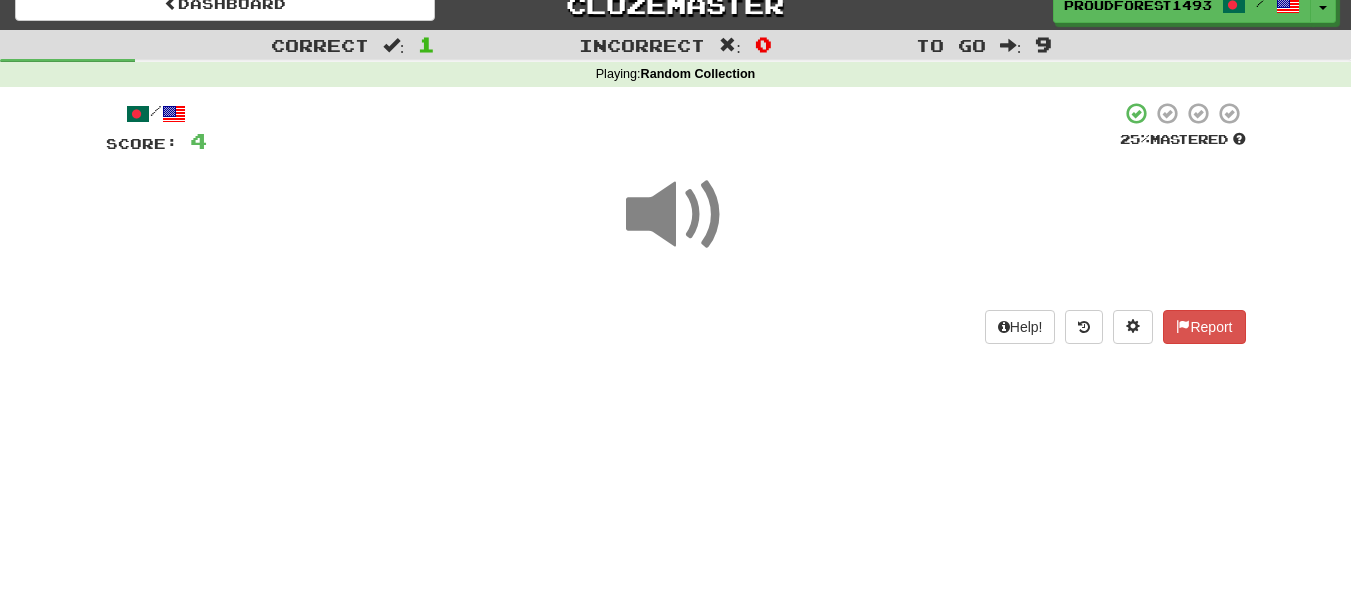 scroll, scrollTop: 7, scrollLeft: 0, axis: vertical 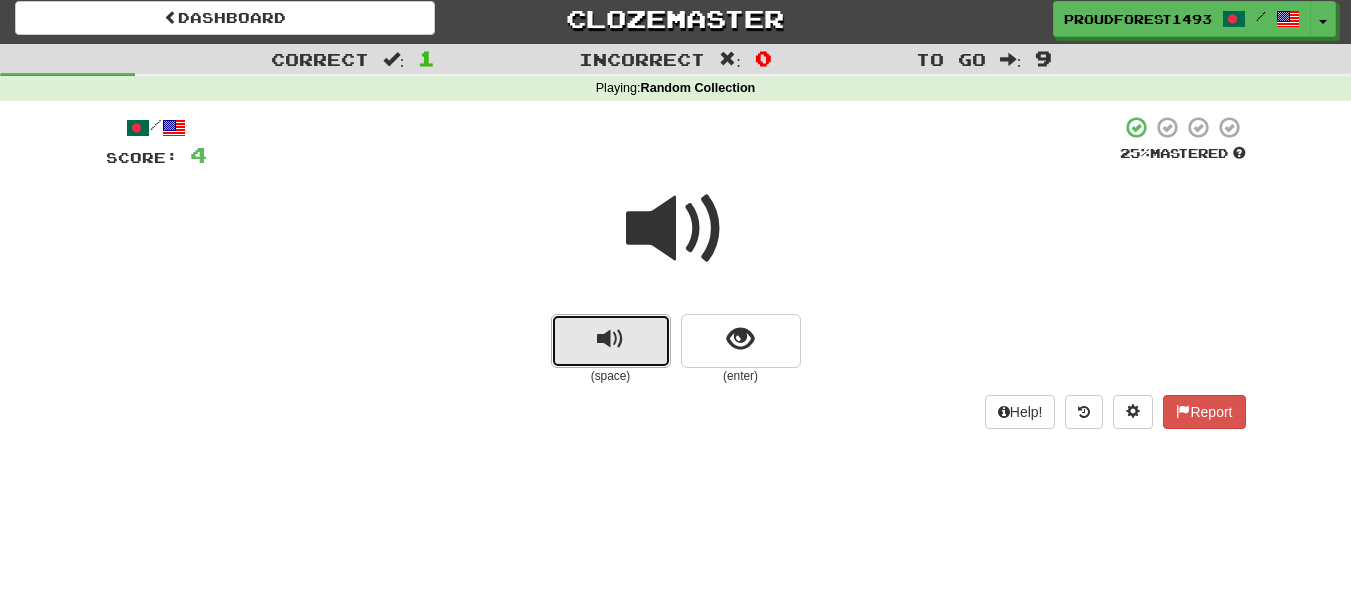 click at bounding box center [611, 341] 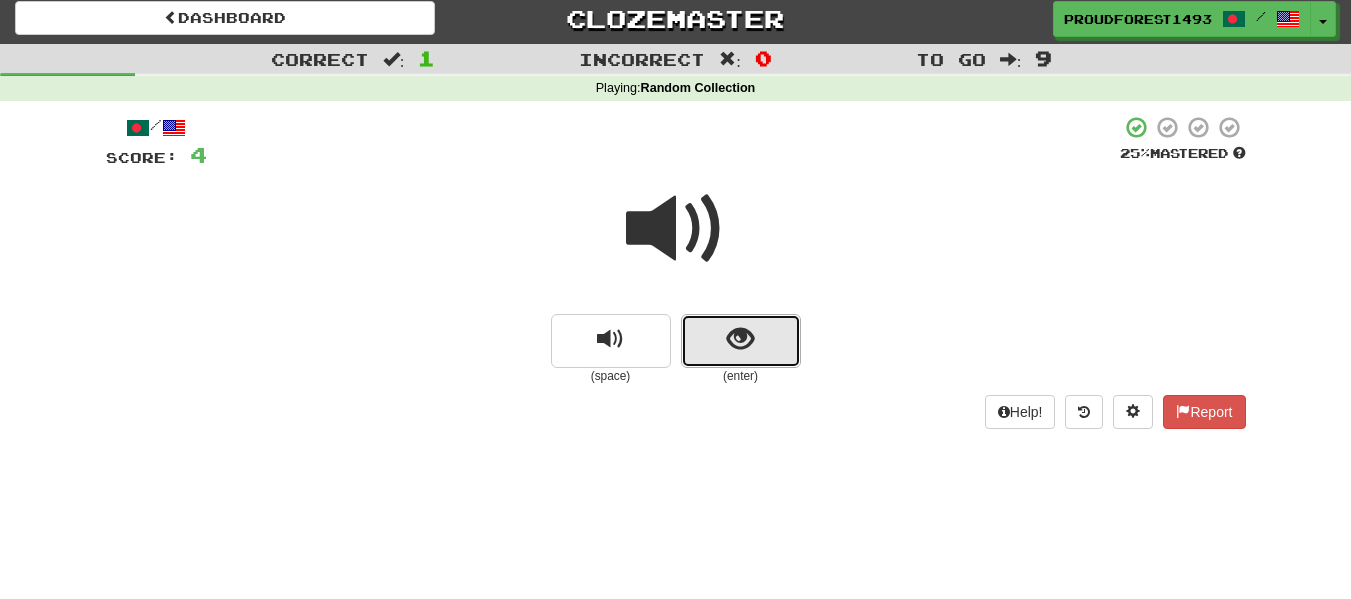 click at bounding box center [740, 339] 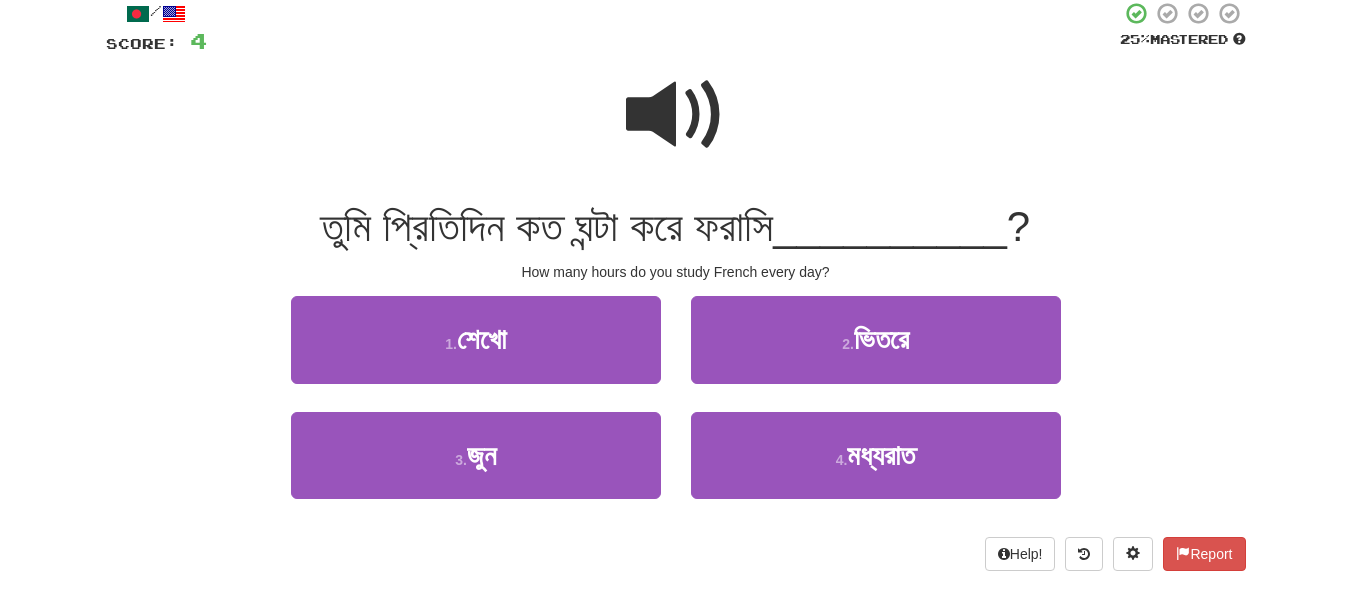 scroll, scrollTop: 129, scrollLeft: 0, axis: vertical 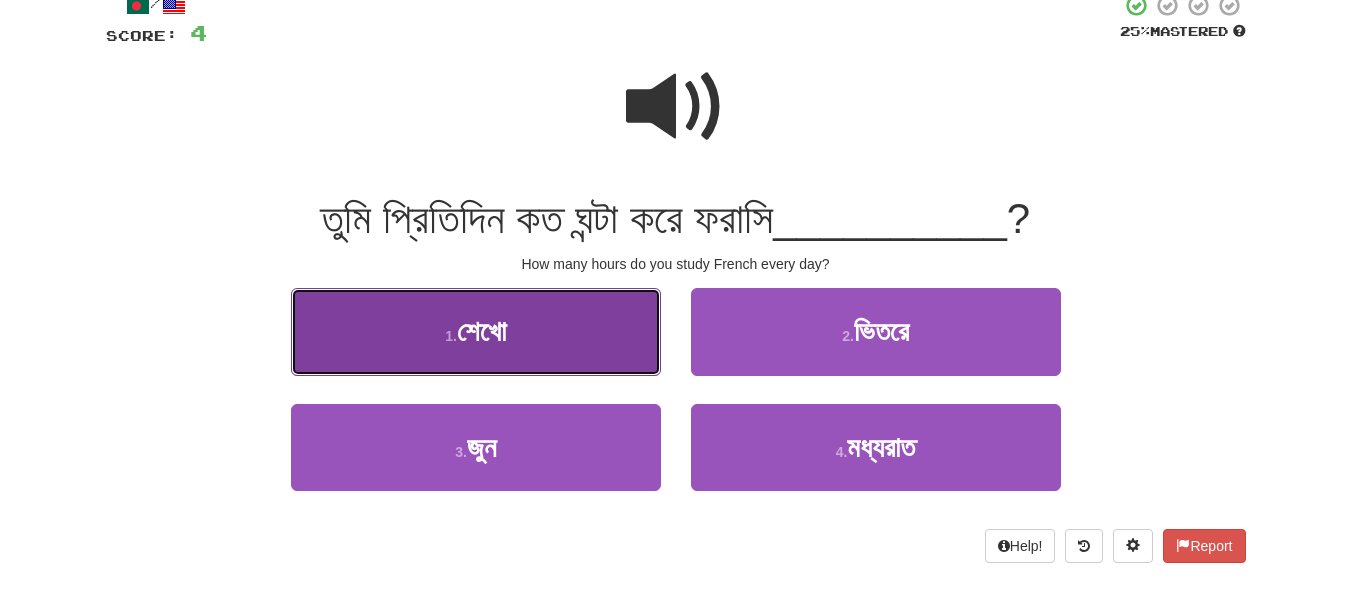 click on "শেখো" at bounding box center [481, 331] 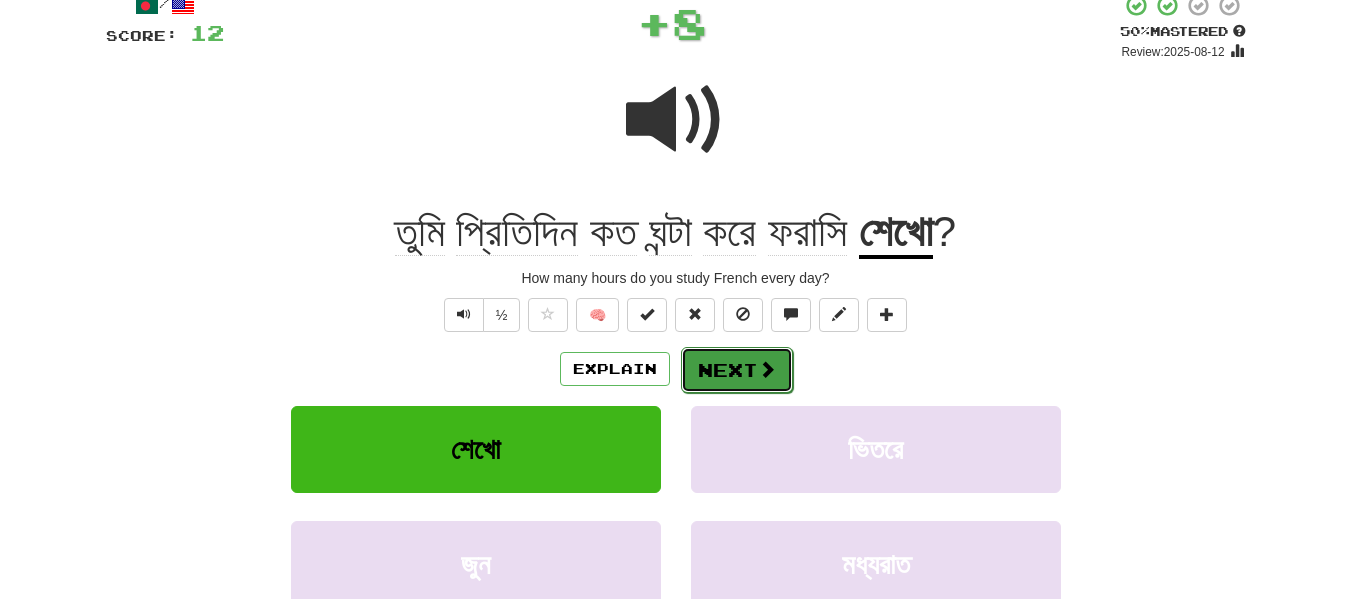 click on "Next" at bounding box center [737, 370] 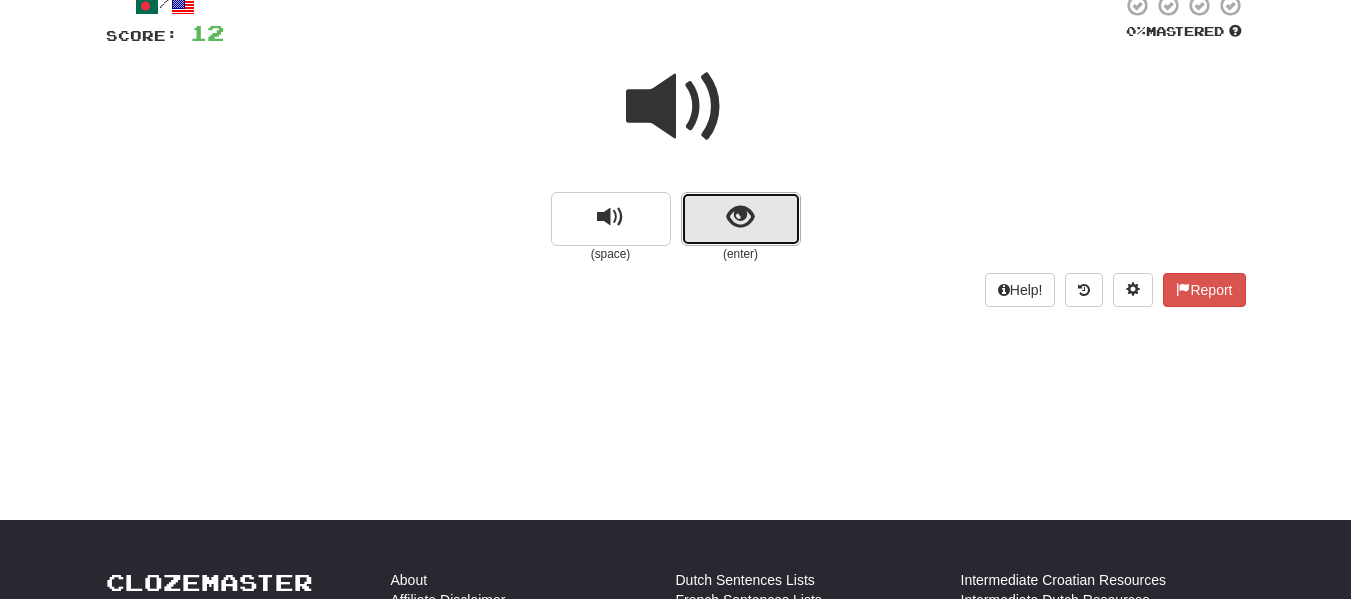 click at bounding box center (741, 219) 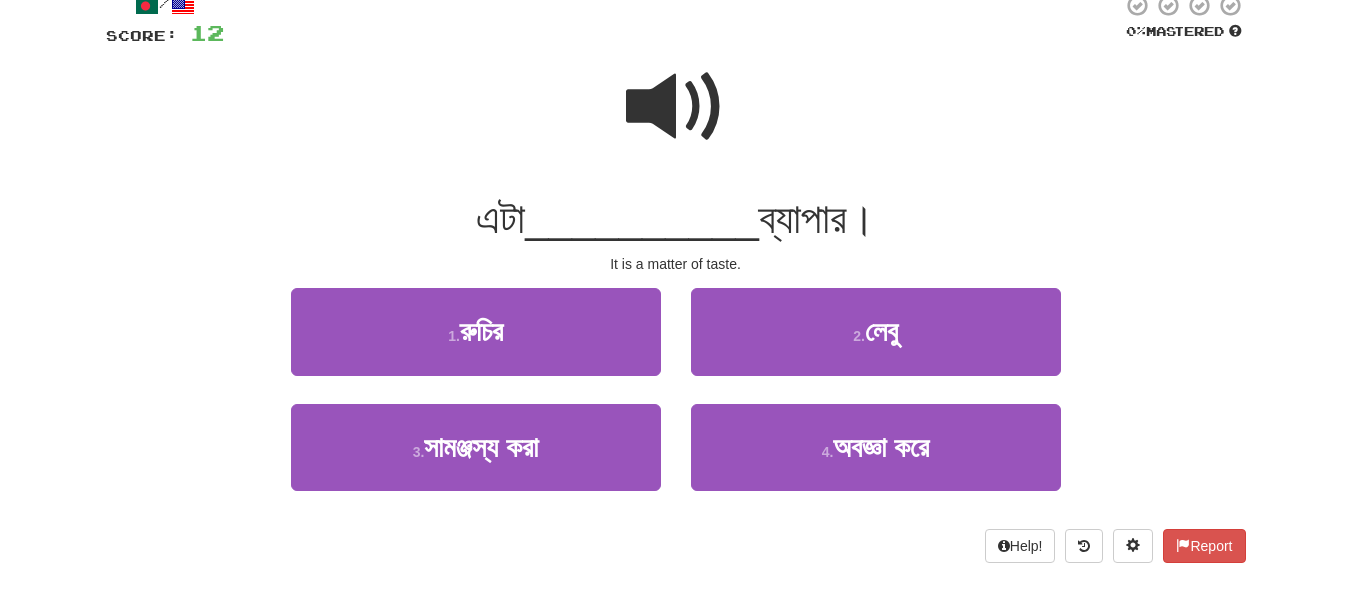 click at bounding box center (676, 107) 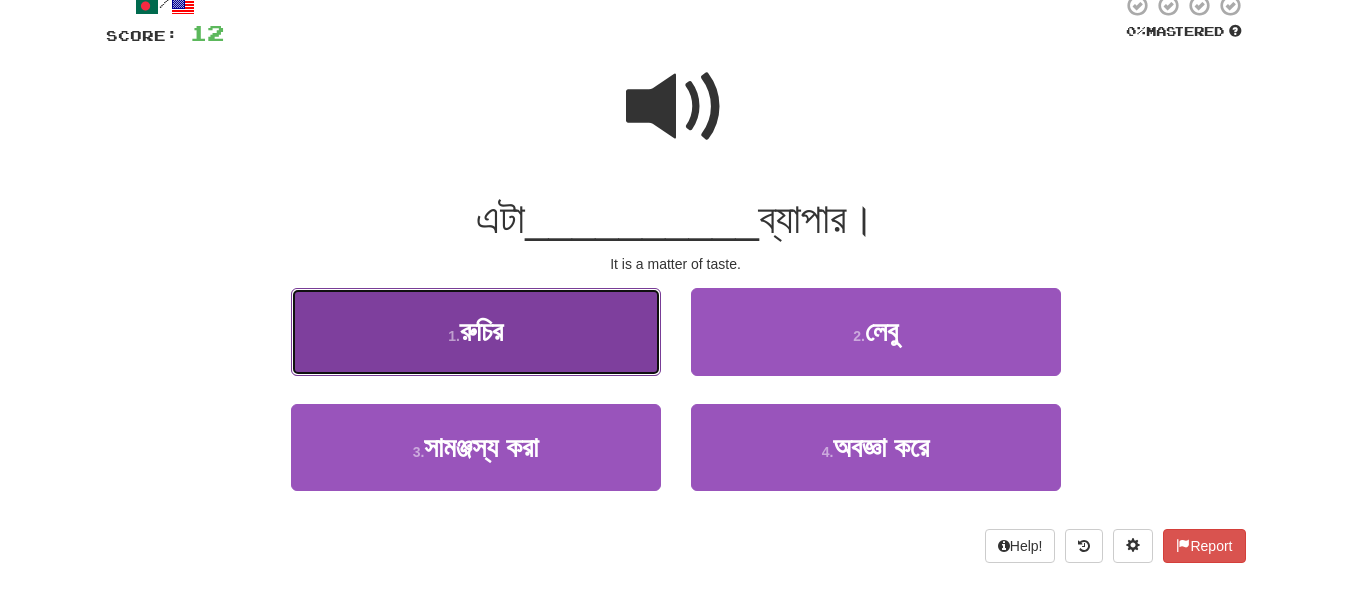 click on "1 .  রুচির" at bounding box center [476, 331] 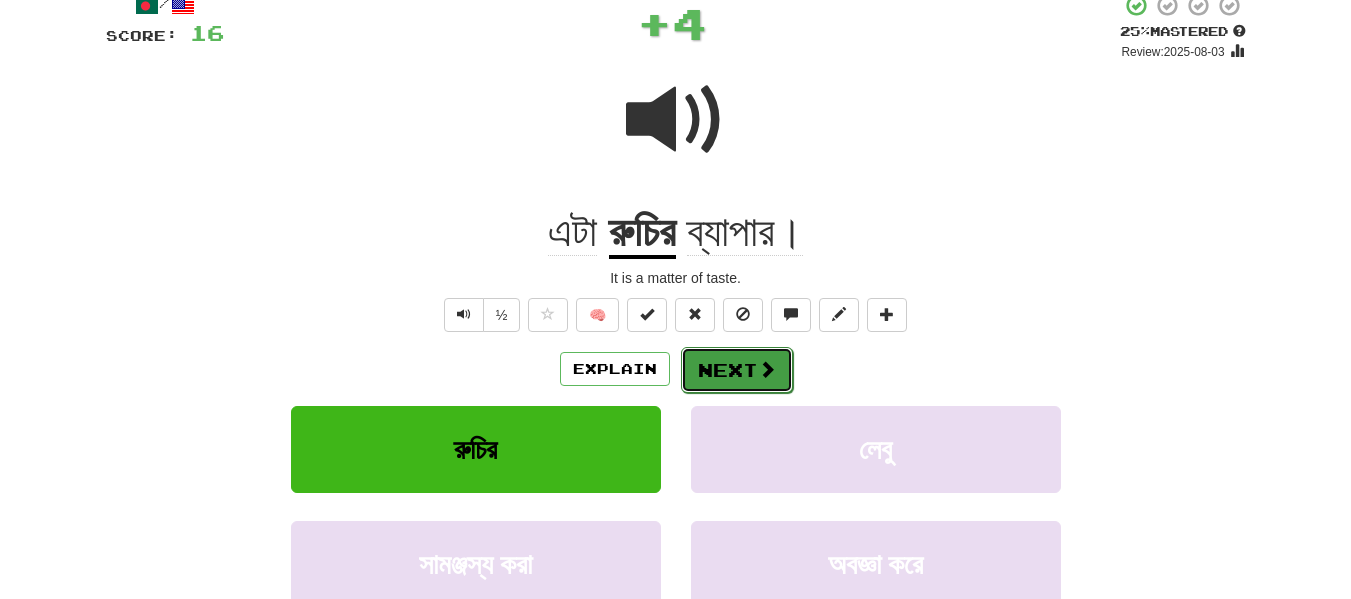 click on "Next" at bounding box center (737, 370) 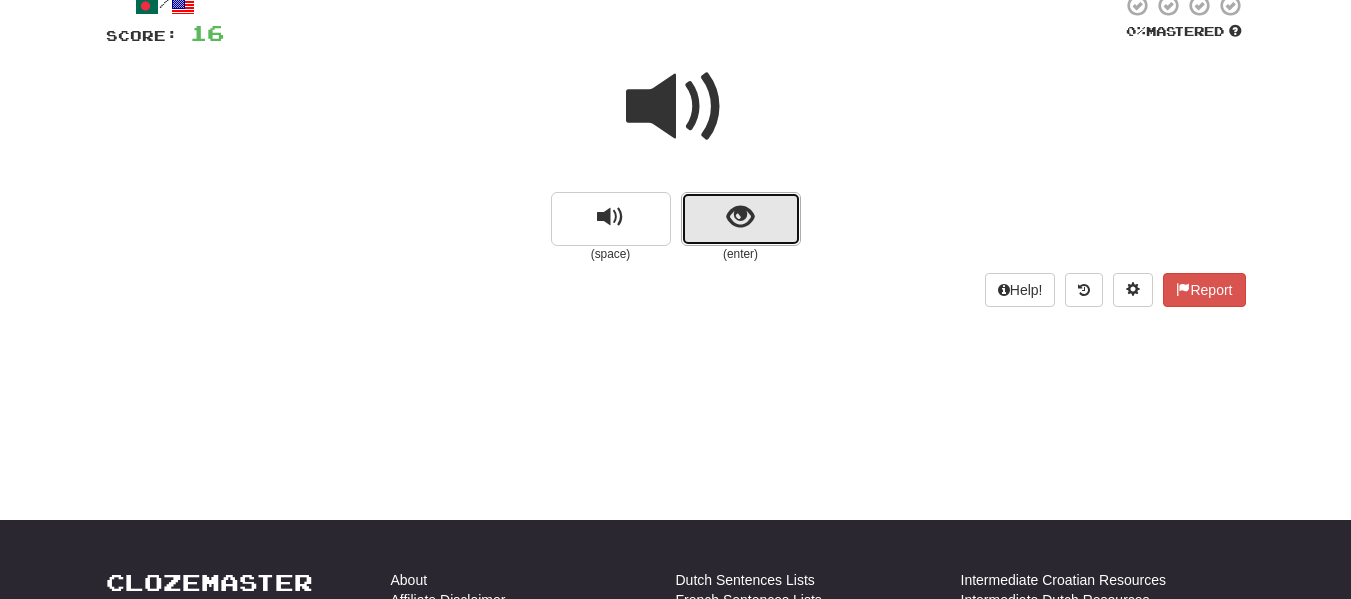 click at bounding box center (741, 219) 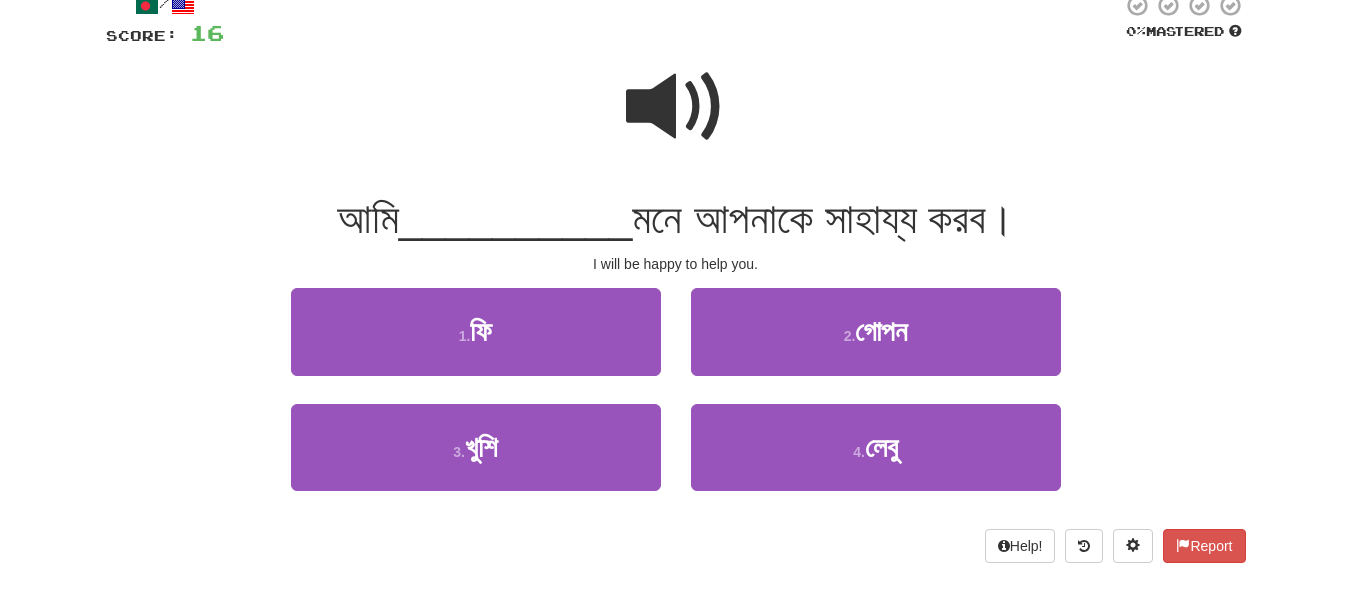 click at bounding box center [676, 107] 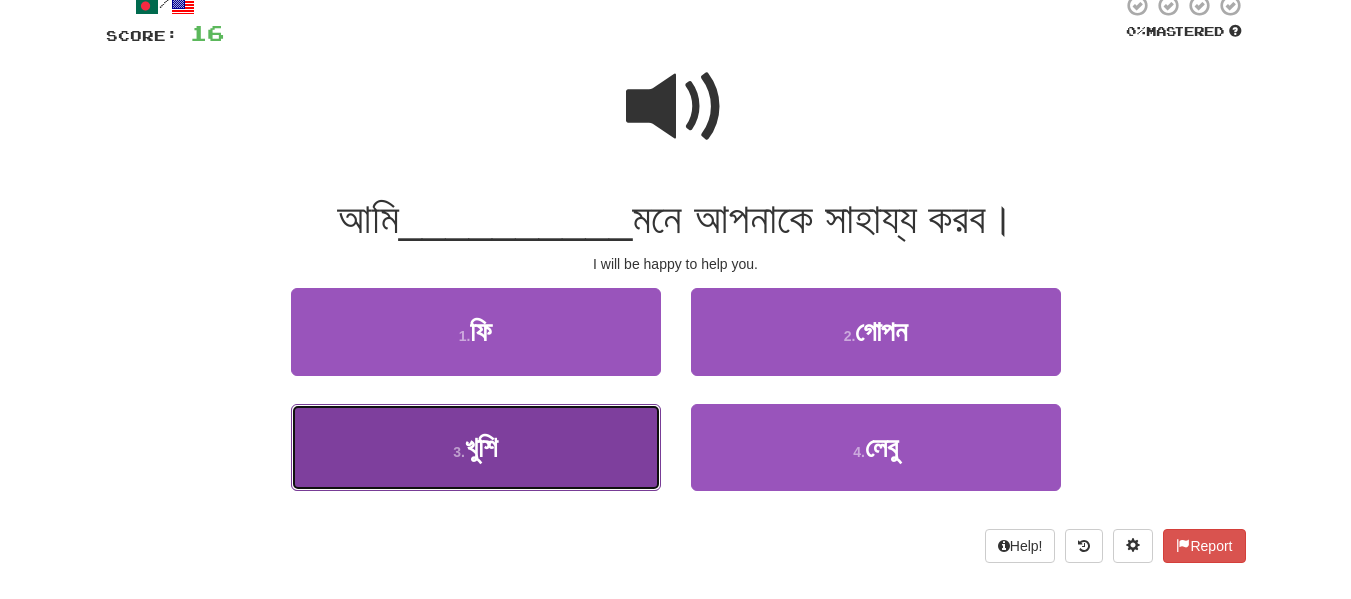 click on "খুশি" at bounding box center (481, 447) 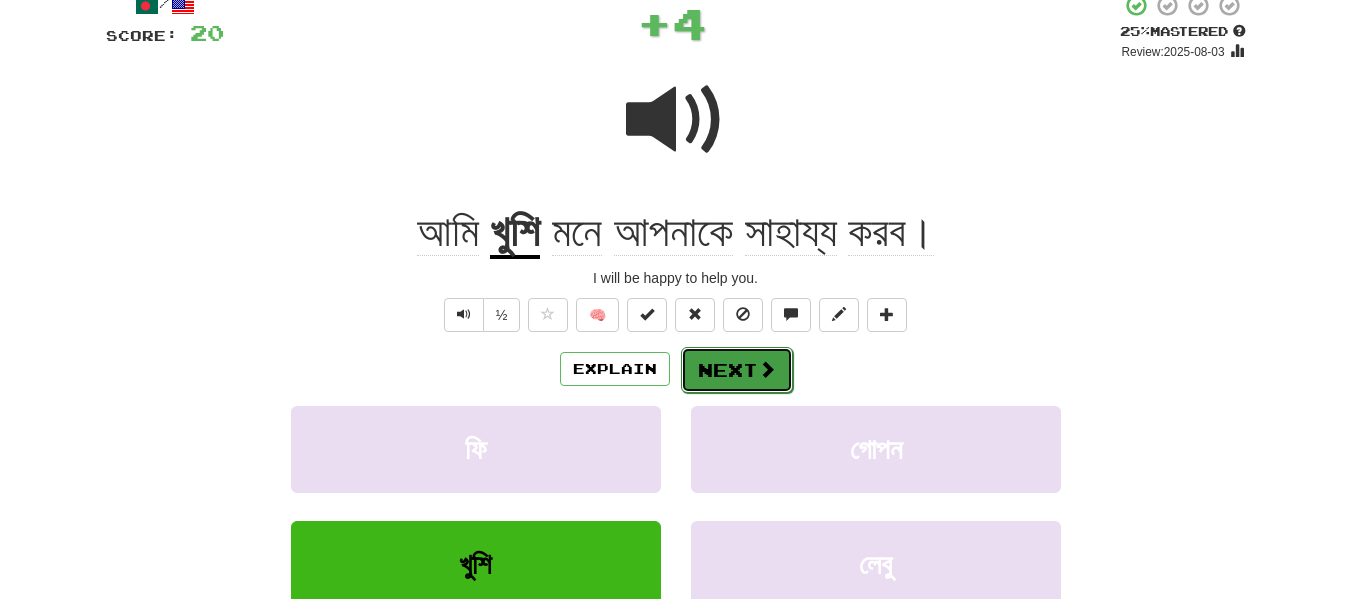 click on "Next" at bounding box center (737, 370) 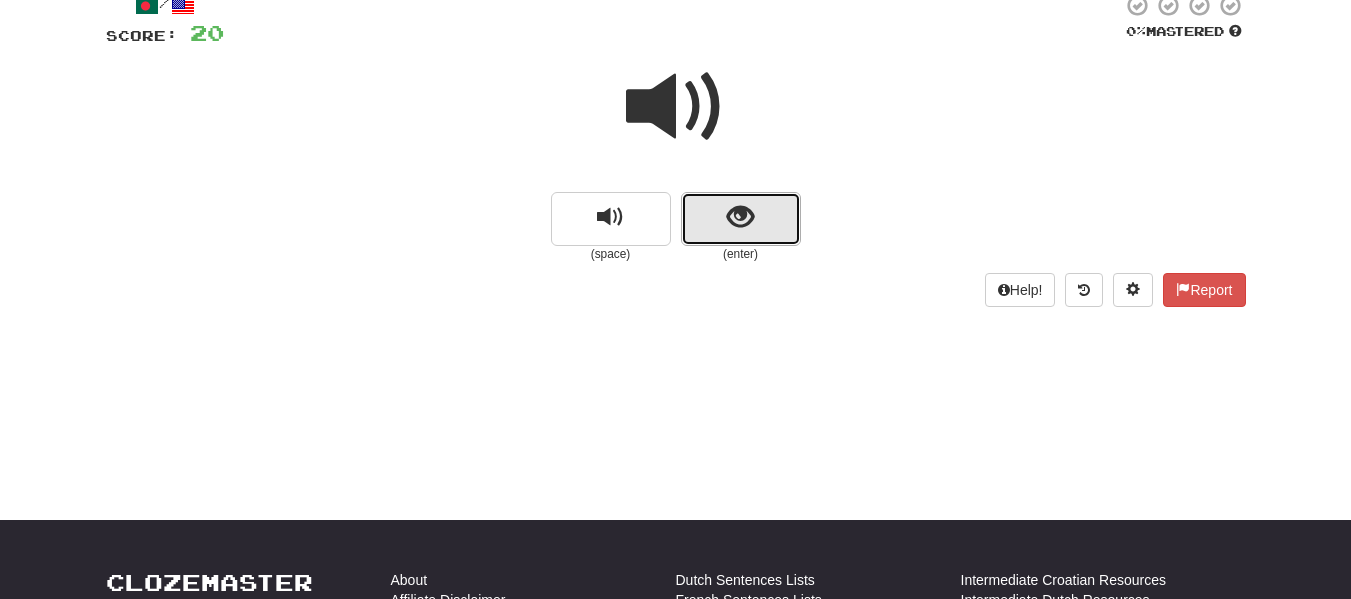click at bounding box center [741, 219] 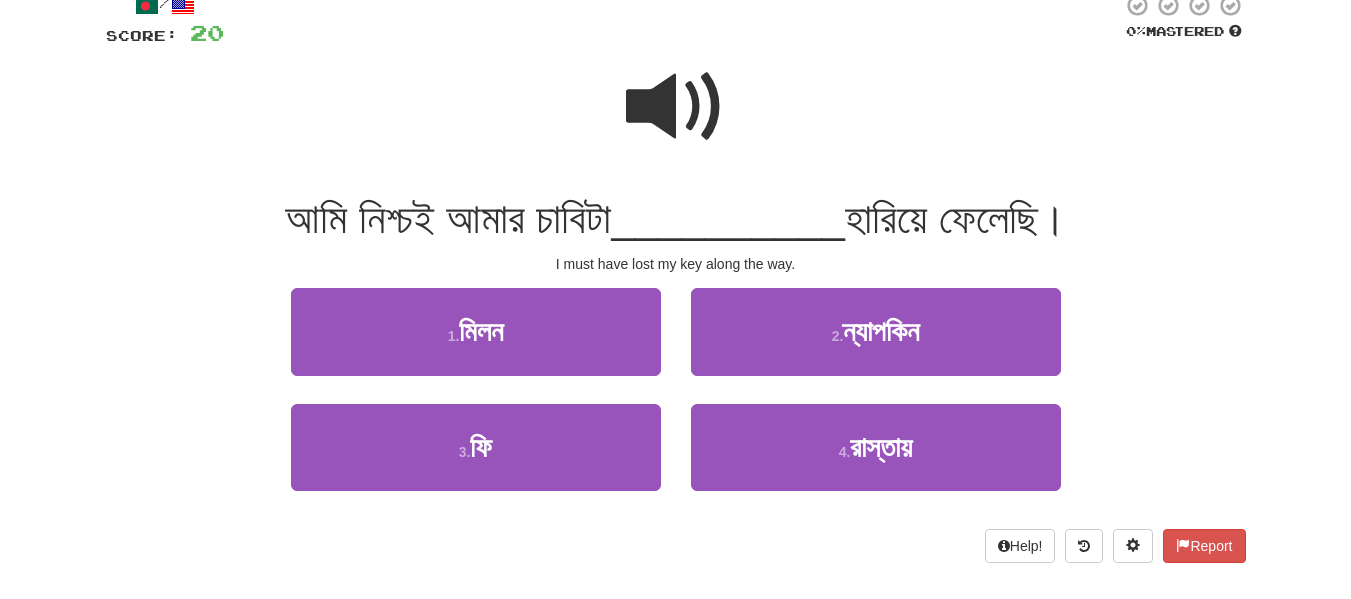 click at bounding box center [676, 107] 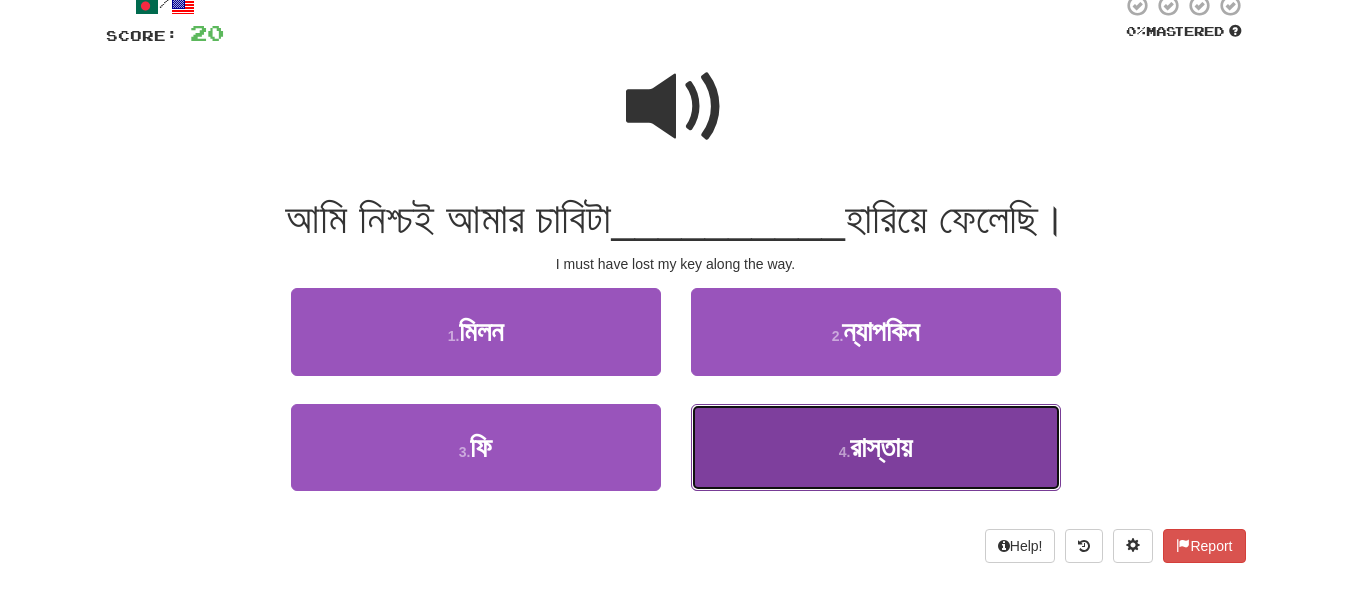 click on "4 .  রাস্তায়" at bounding box center [876, 447] 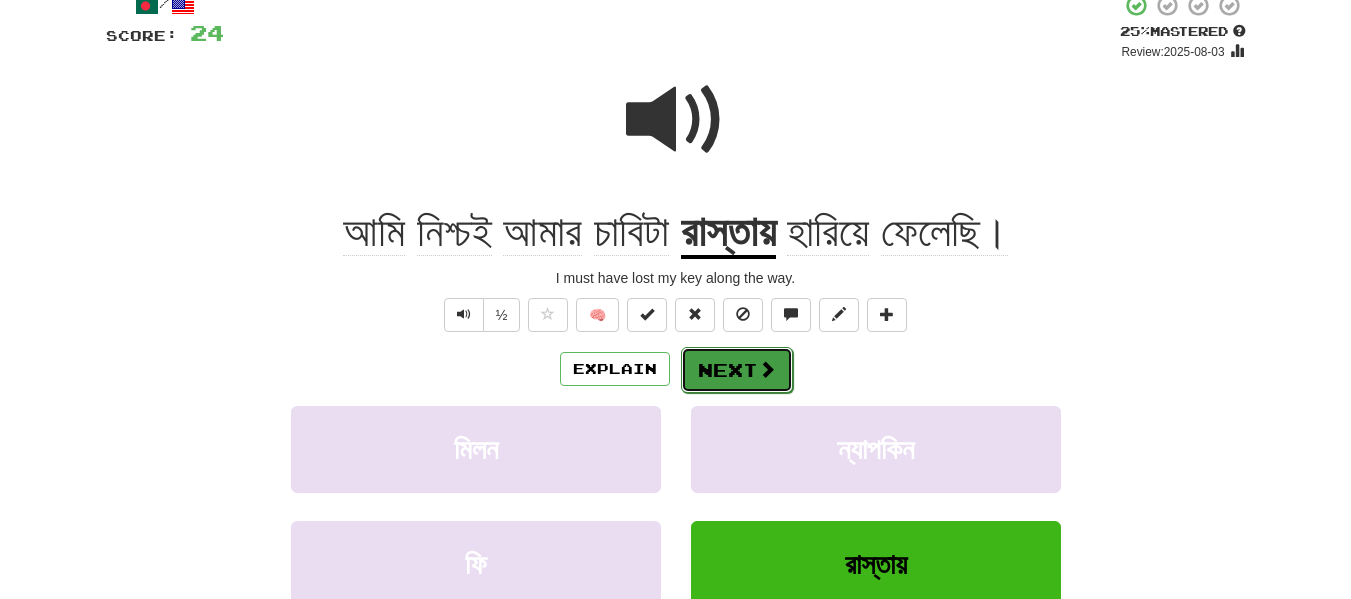 click on "Next" at bounding box center [737, 370] 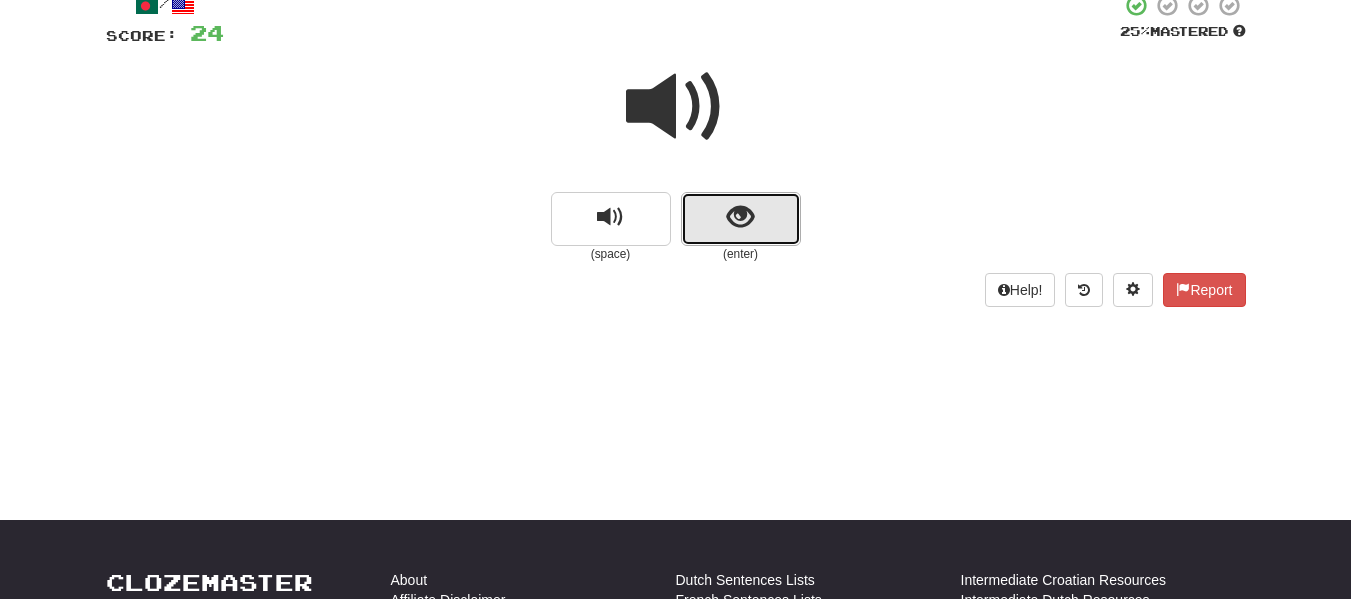 click at bounding box center [740, 217] 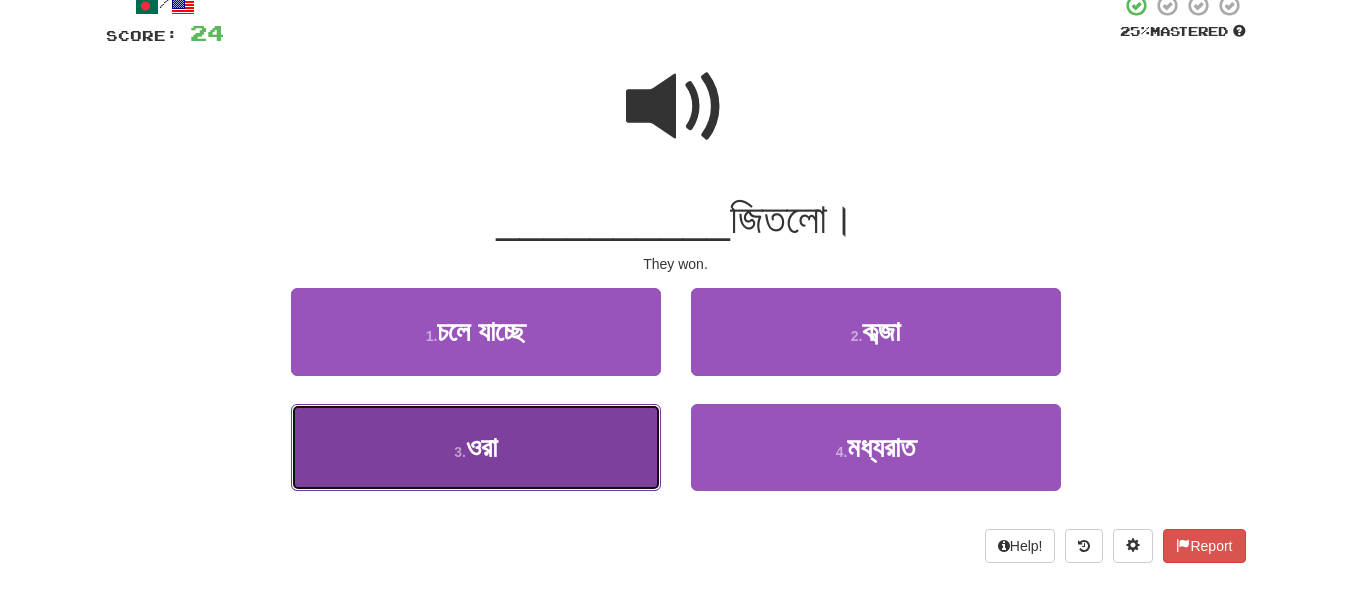 click on "3 .  ওরা" at bounding box center (476, 447) 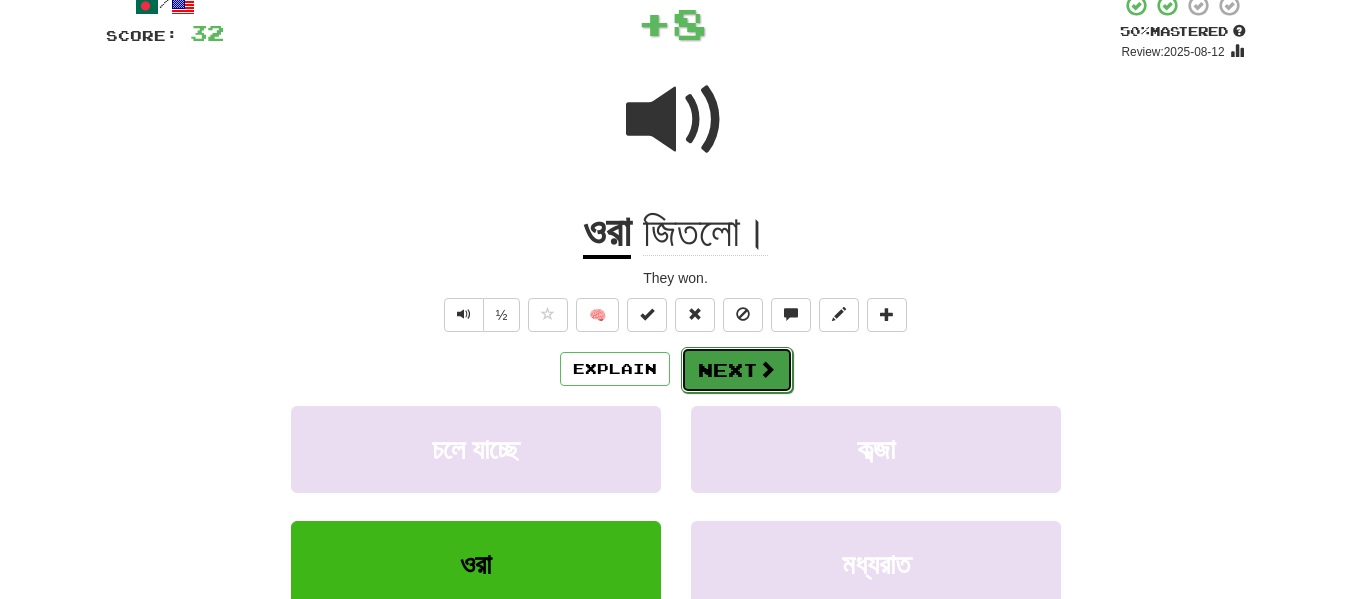 click on "Next" at bounding box center (737, 370) 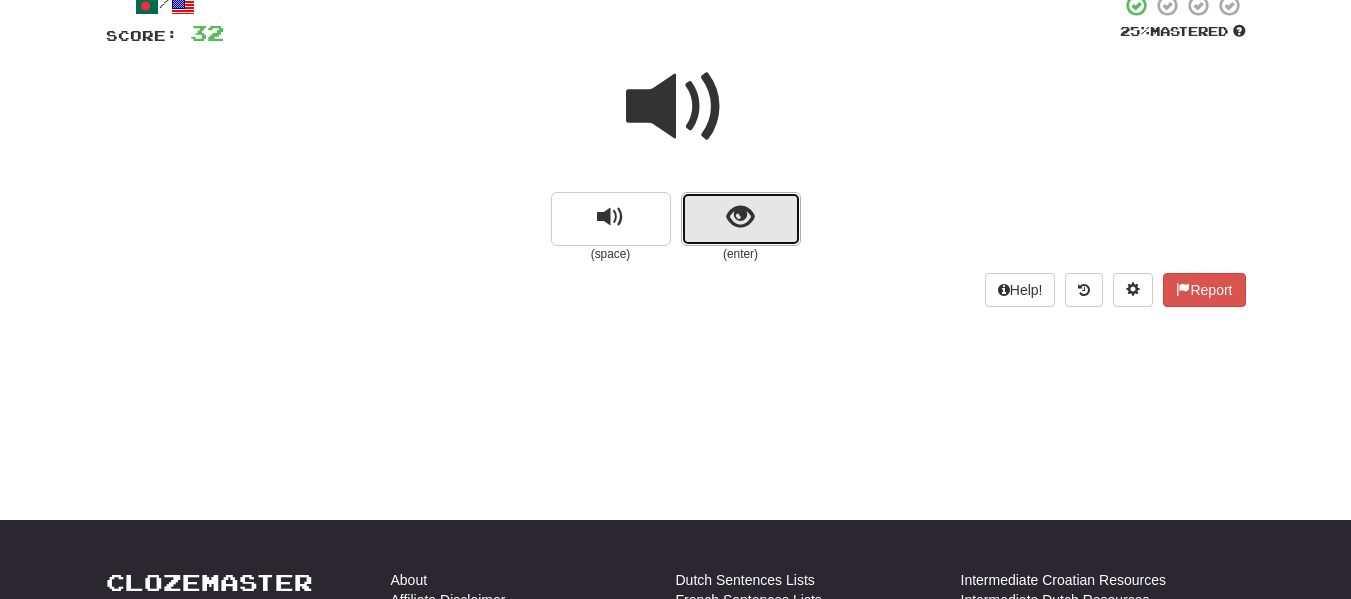 click at bounding box center [741, 219] 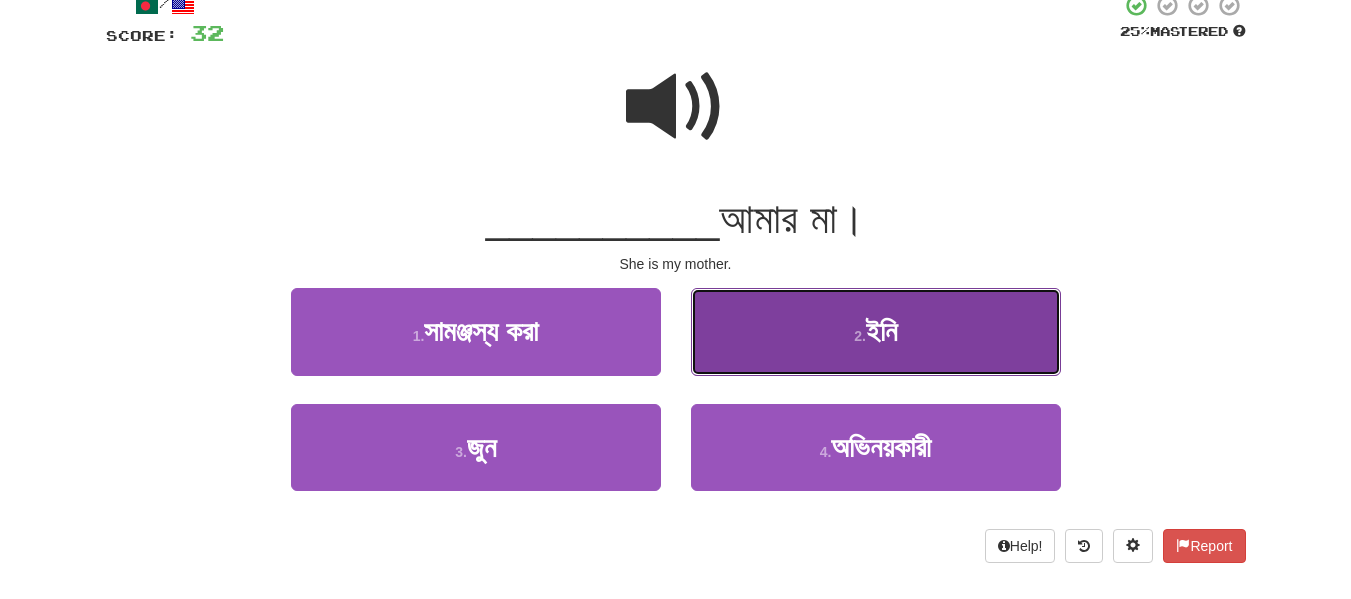 click on "ইনি" at bounding box center [881, 331] 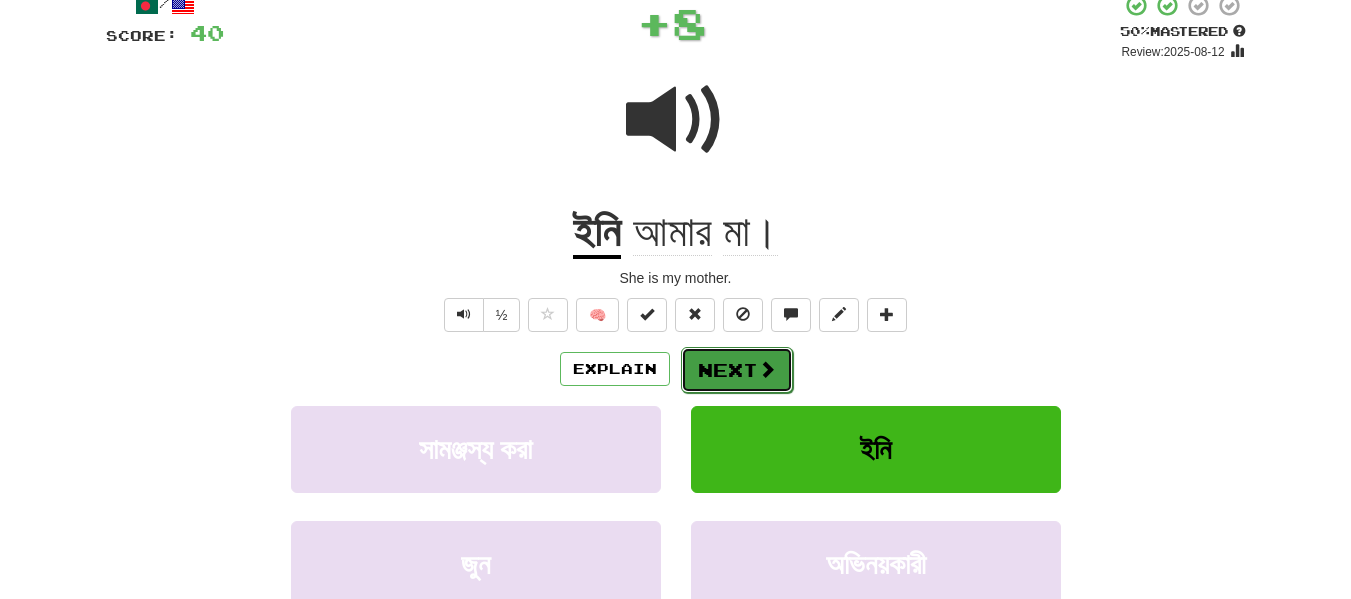 click at bounding box center (767, 369) 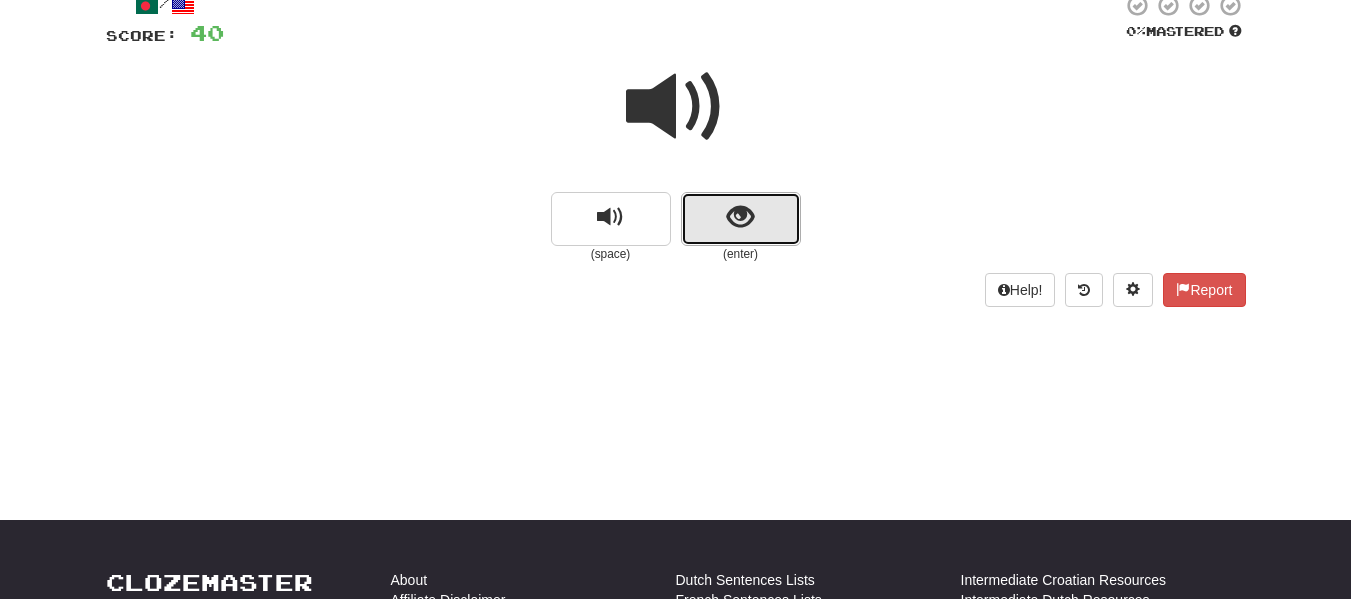 click at bounding box center [741, 219] 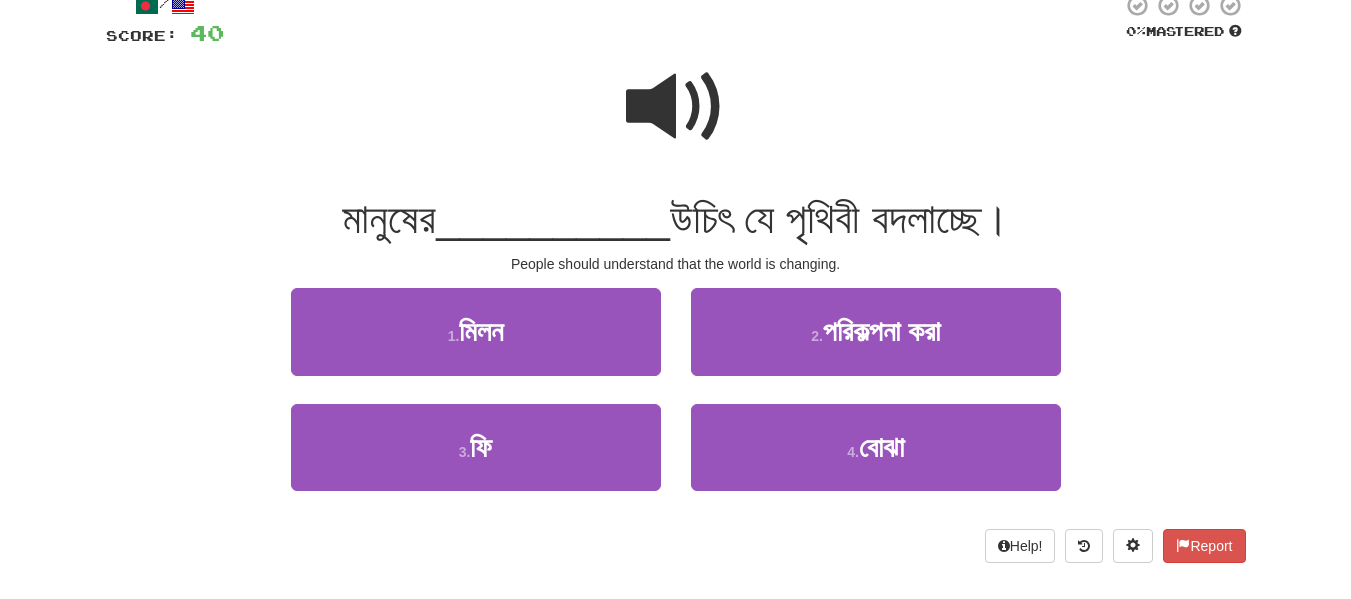 click at bounding box center (676, 107) 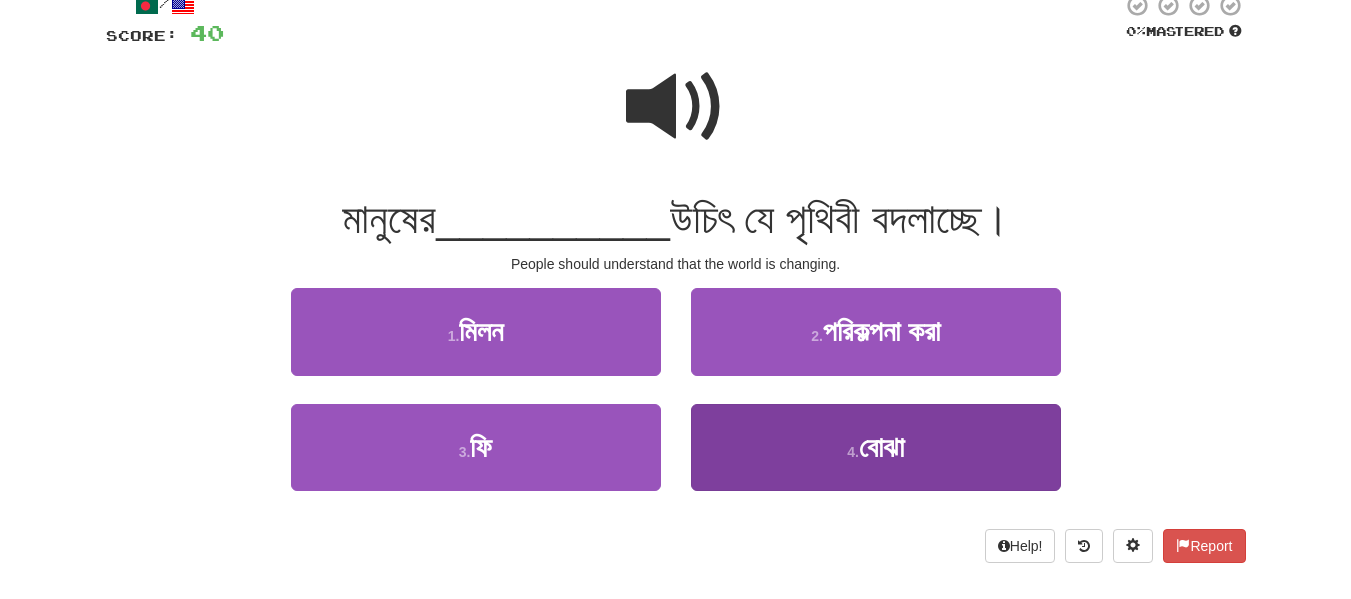 drag, startPoint x: 805, startPoint y: 399, endPoint x: 808, endPoint y: 431, distance: 32.140316 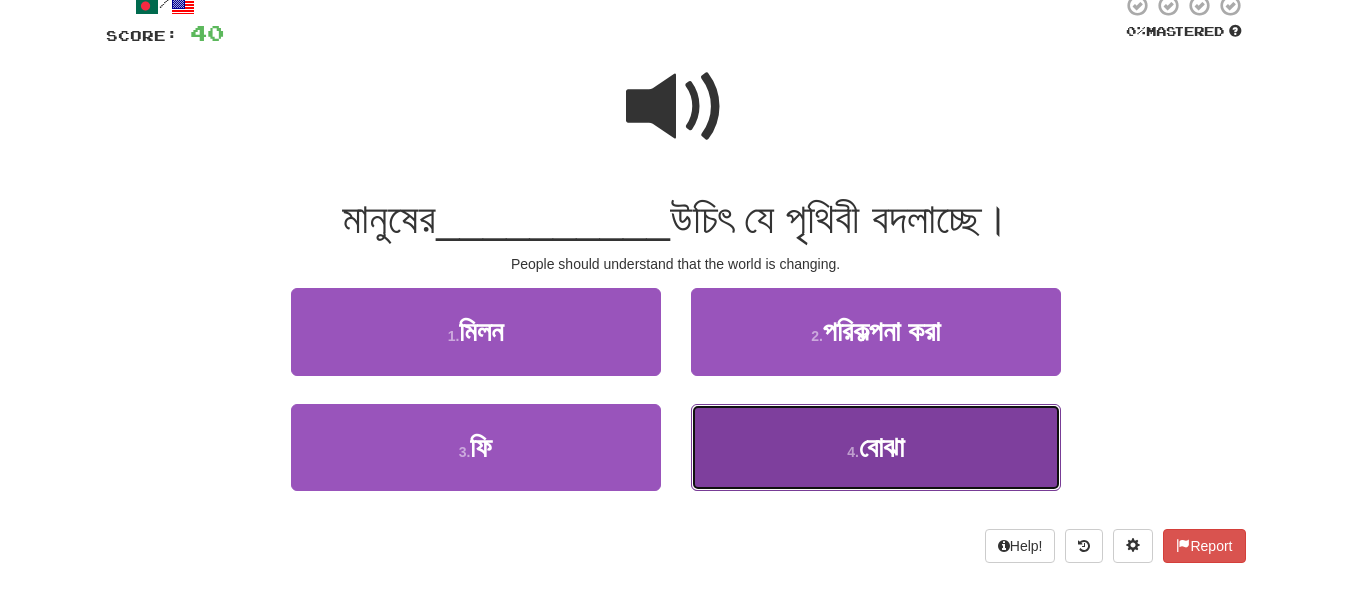 click on "4 .  বোঝা" at bounding box center (876, 447) 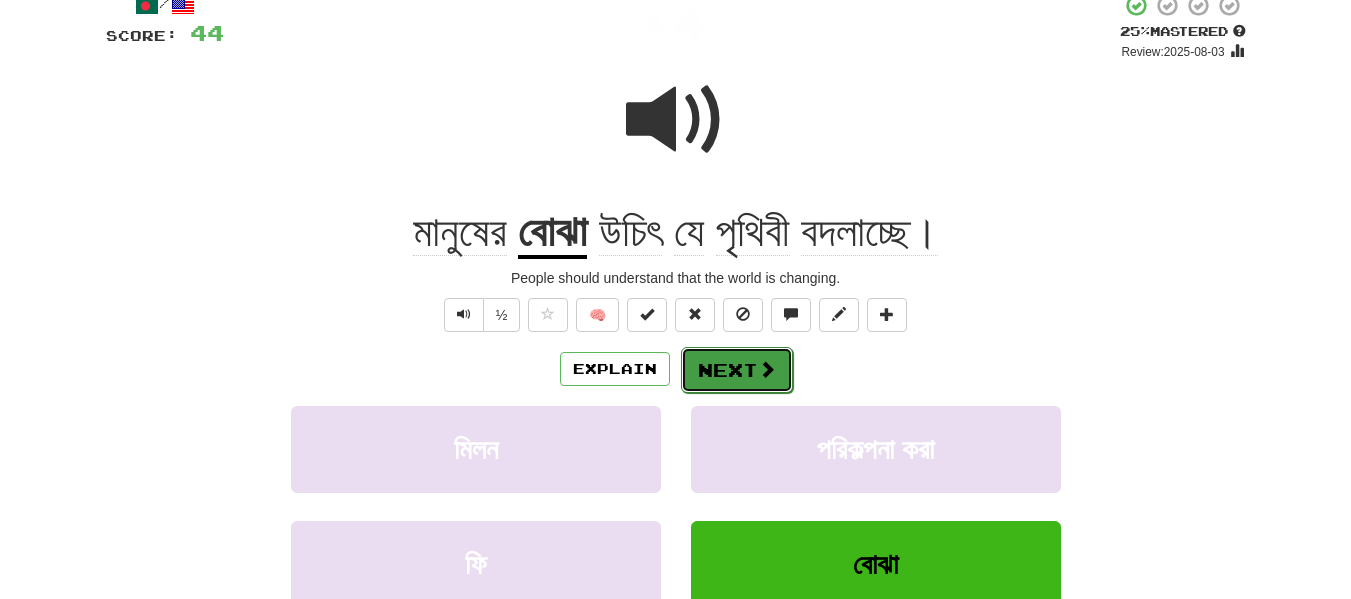 click on "Next" at bounding box center [737, 370] 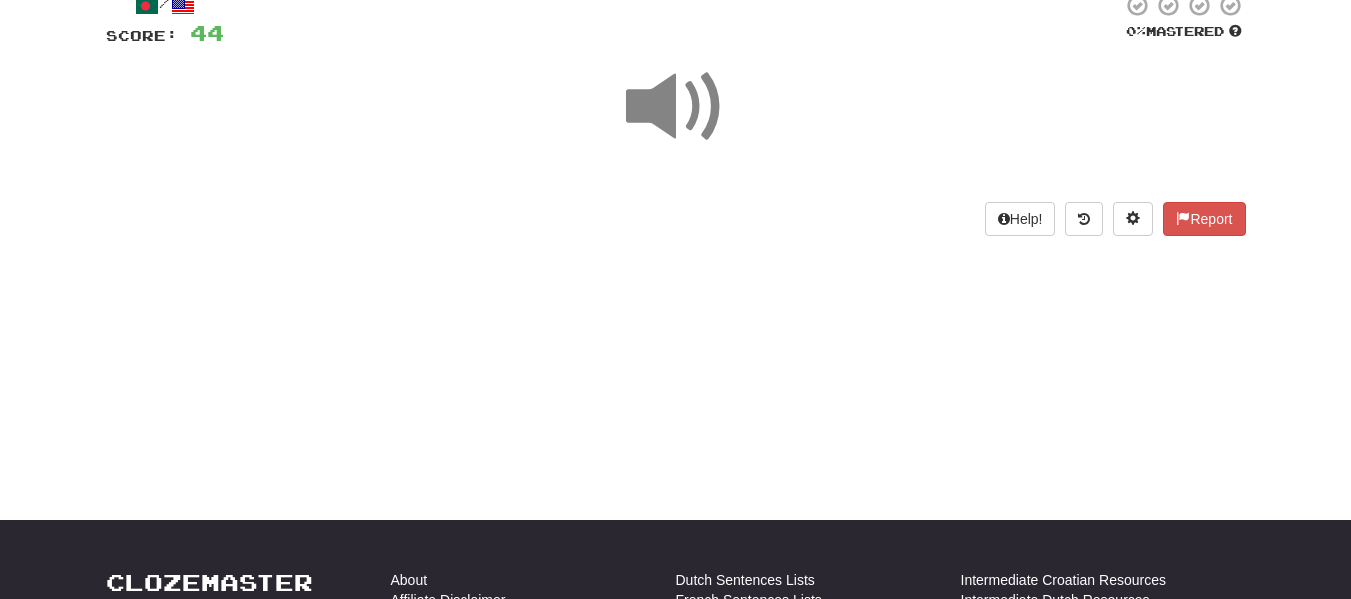 click at bounding box center [676, 107] 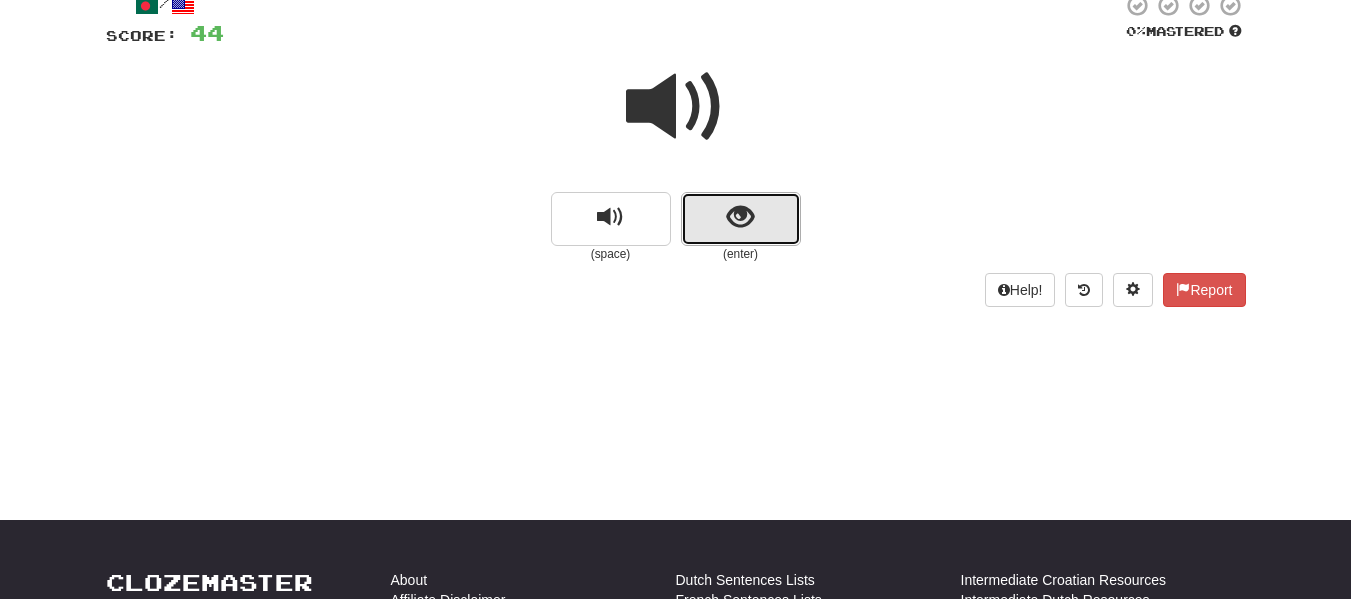click at bounding box center [741, 219] 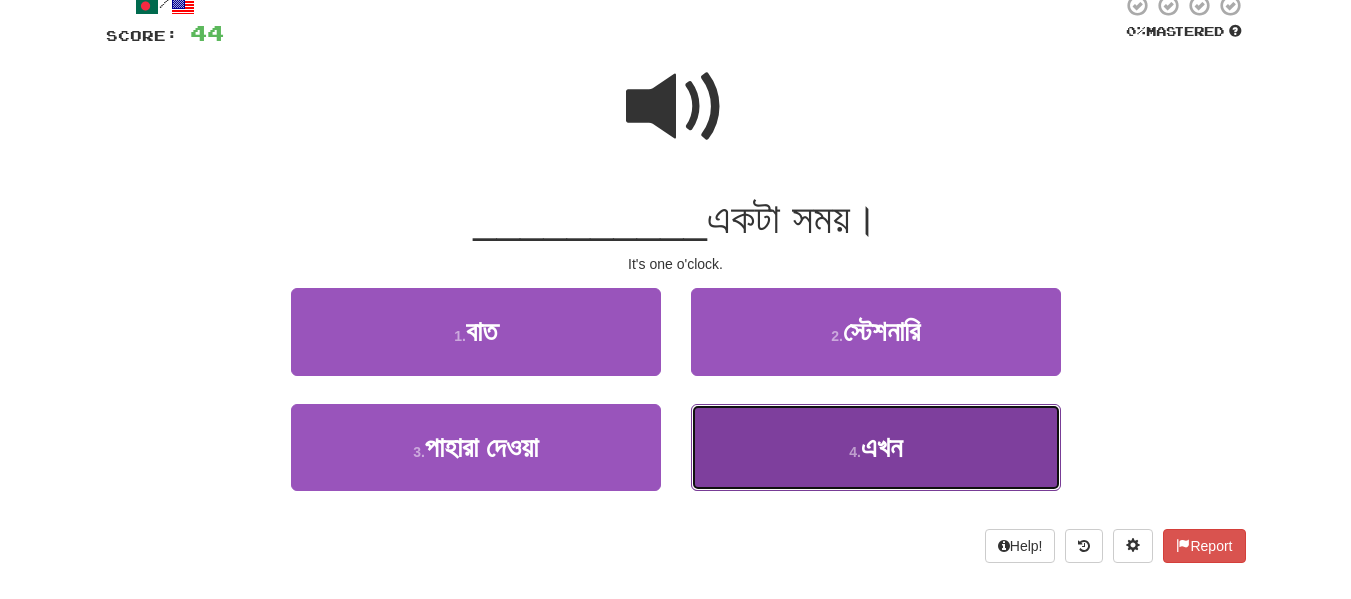 click on "4 .  এখন" at bounding box center [876, 447] 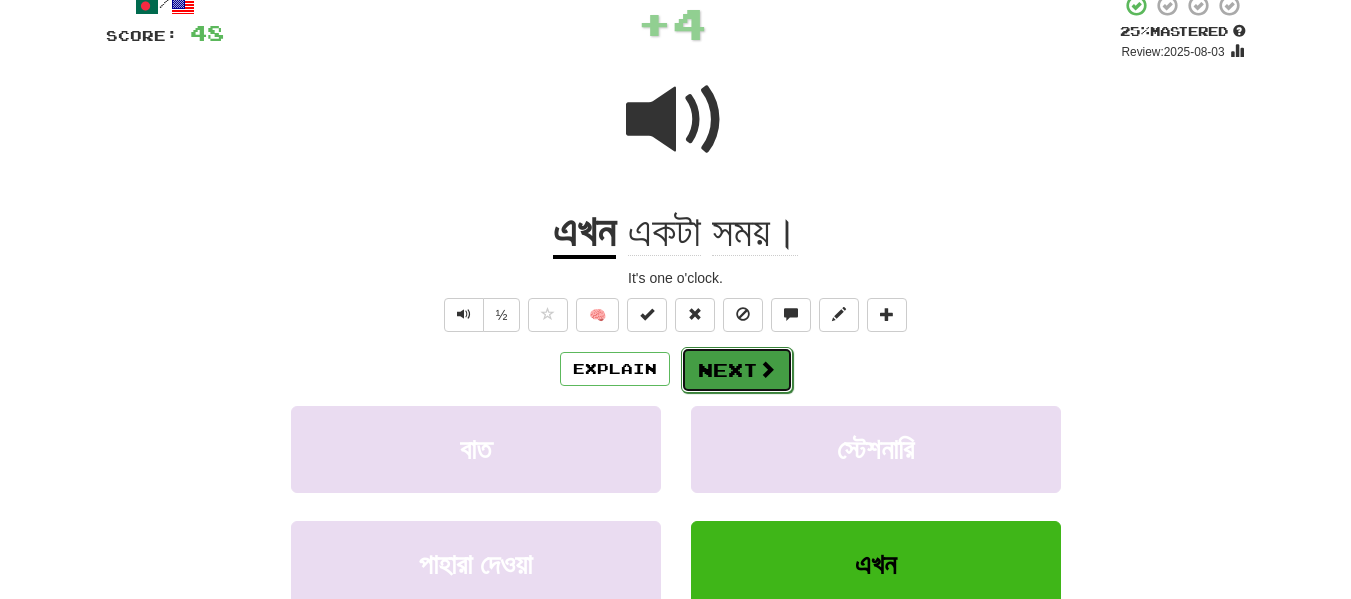 click on "Next" at bounding box center (737, 370) 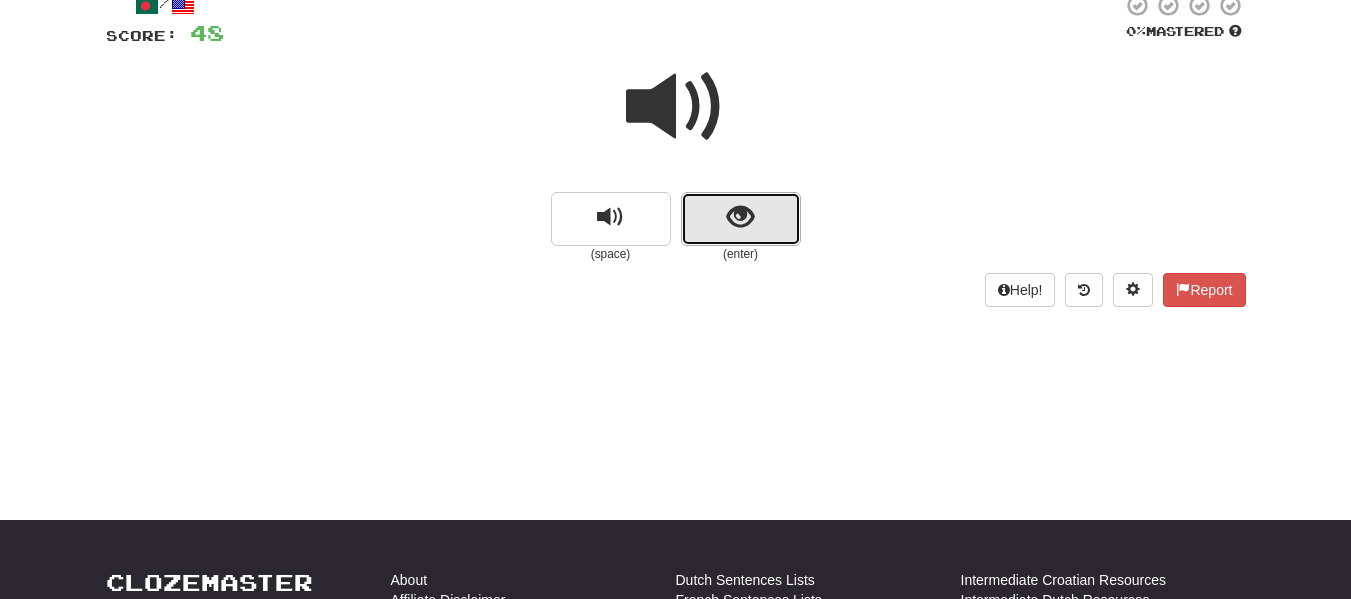 click at bounding box center (740, 217) 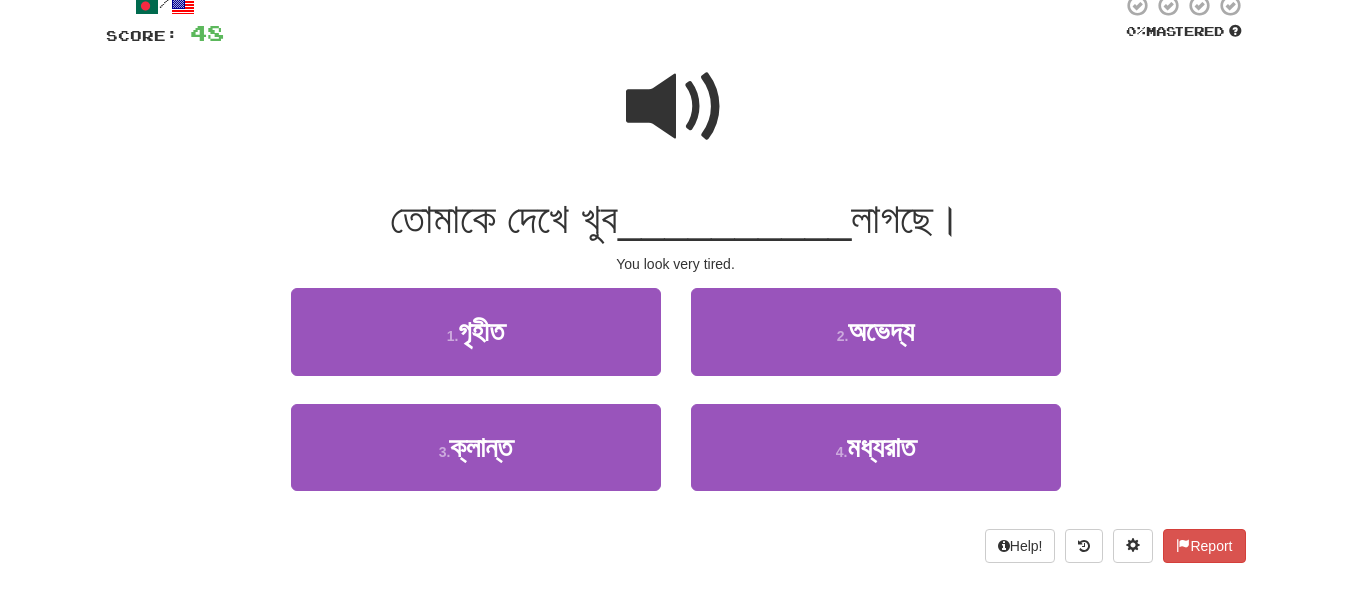 click at bounding box center [676, 107] 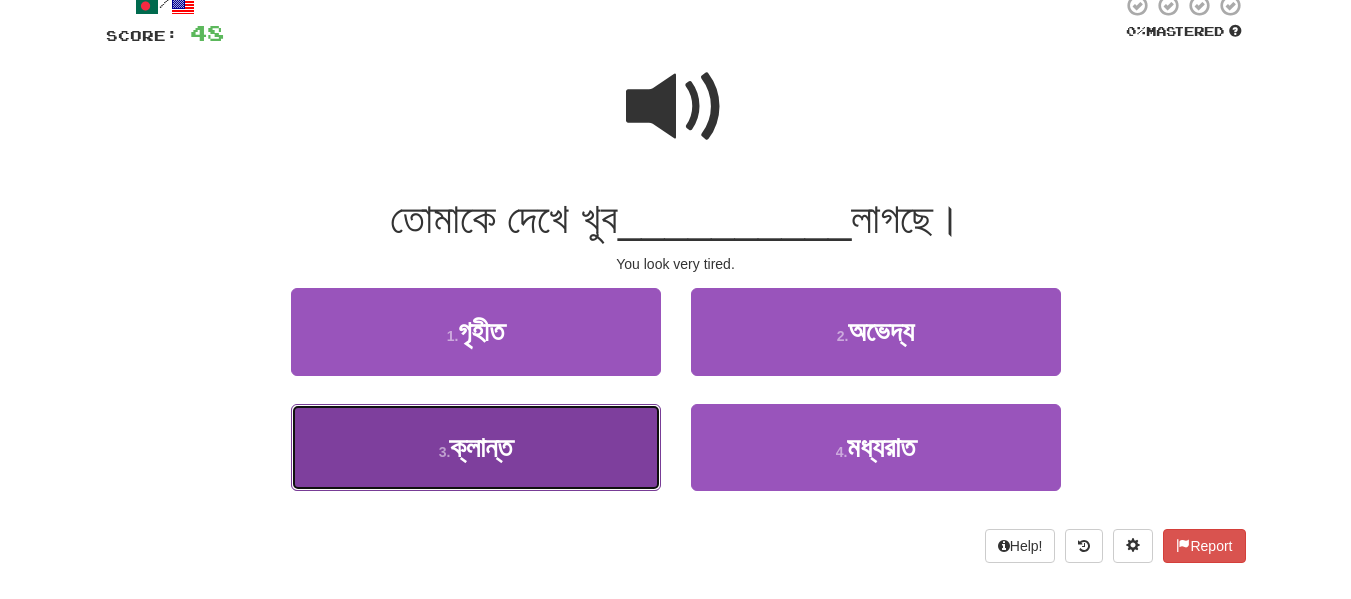 click on "ক্লান্ত" at bounding box center (481, 447) 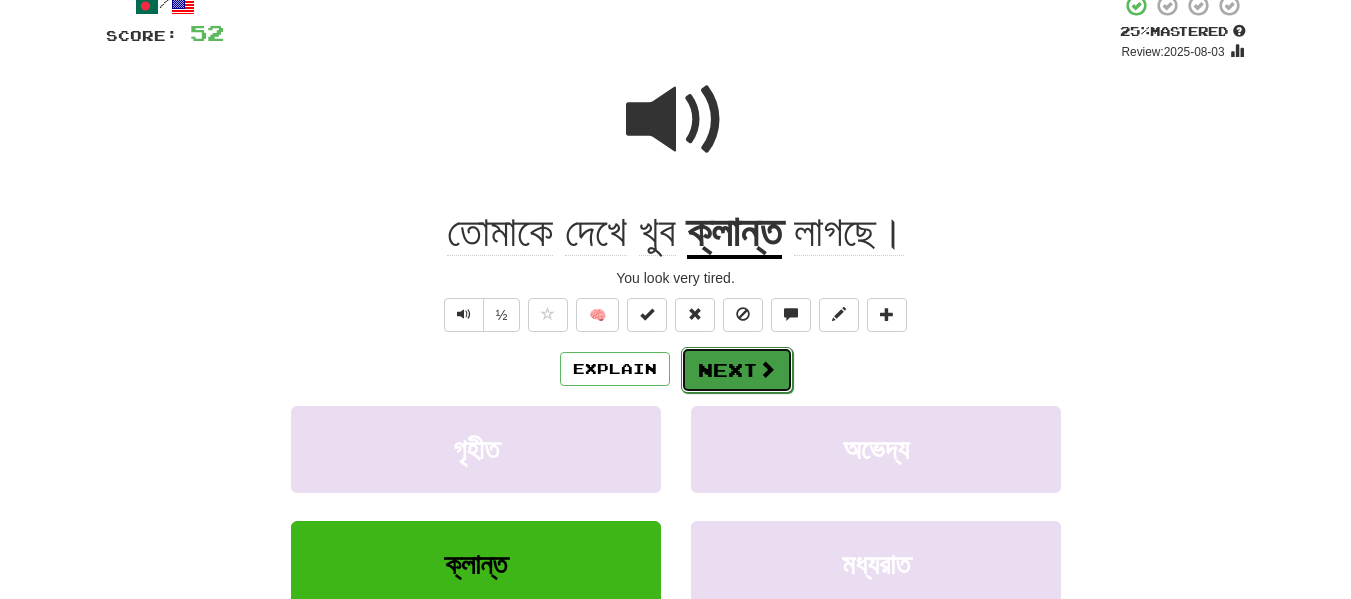 click on "Next" at bounding box center [737, 370] 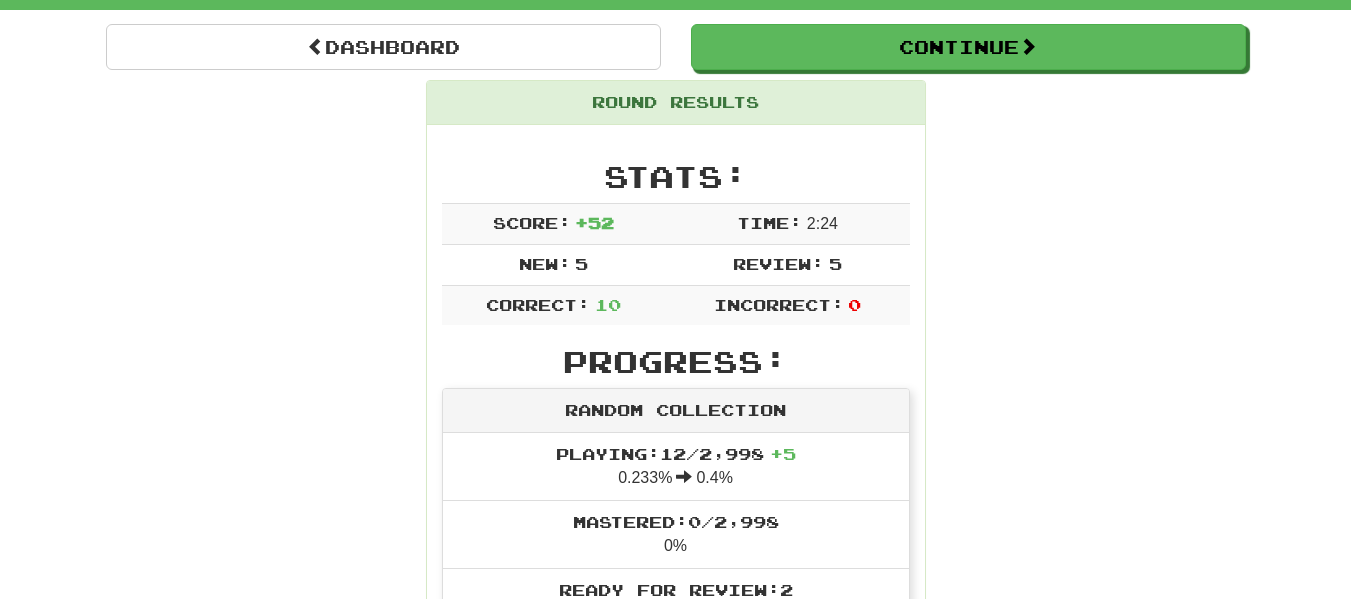scroll, scrollTop: 0, scrollLeft: 0, axis: both 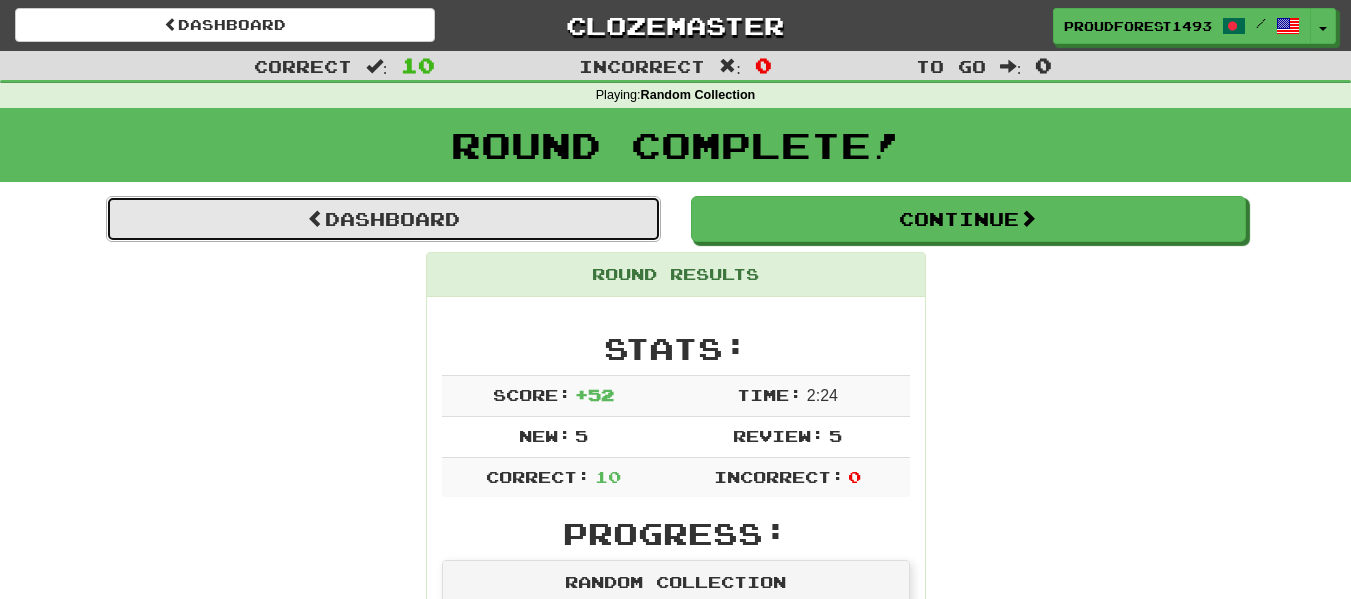 click on "Dashboard" at bounding box center [383, 219] 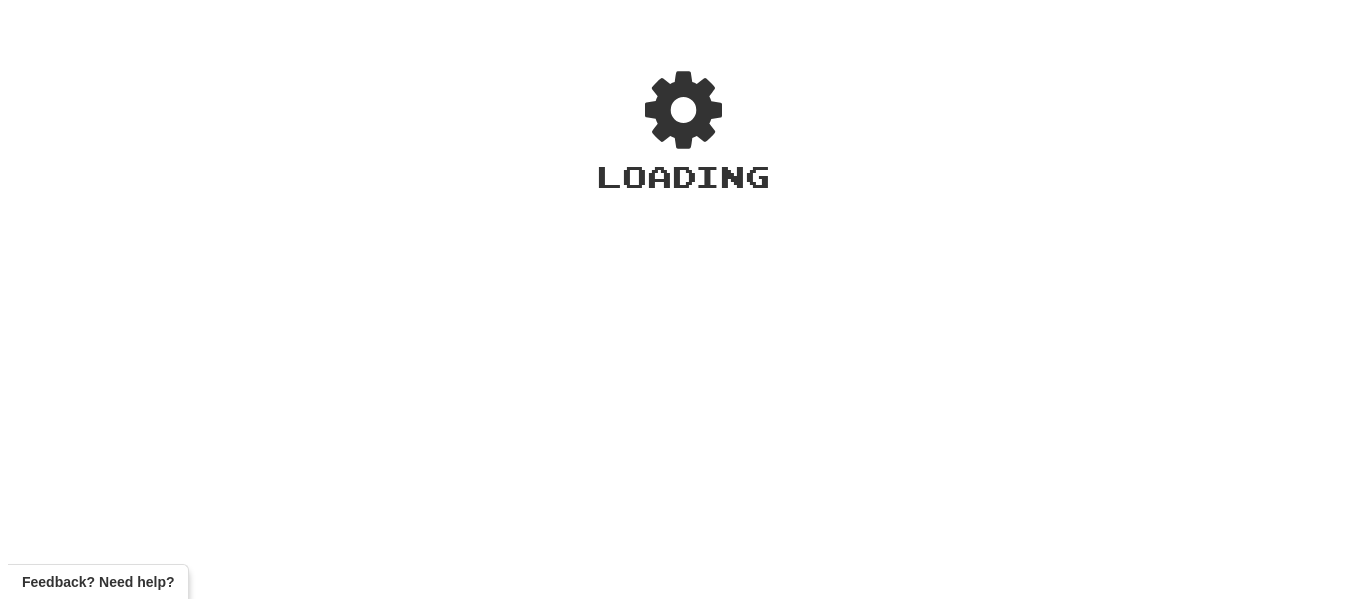scroll, scrollTop: 0, scrollLeft: 0, axis: both 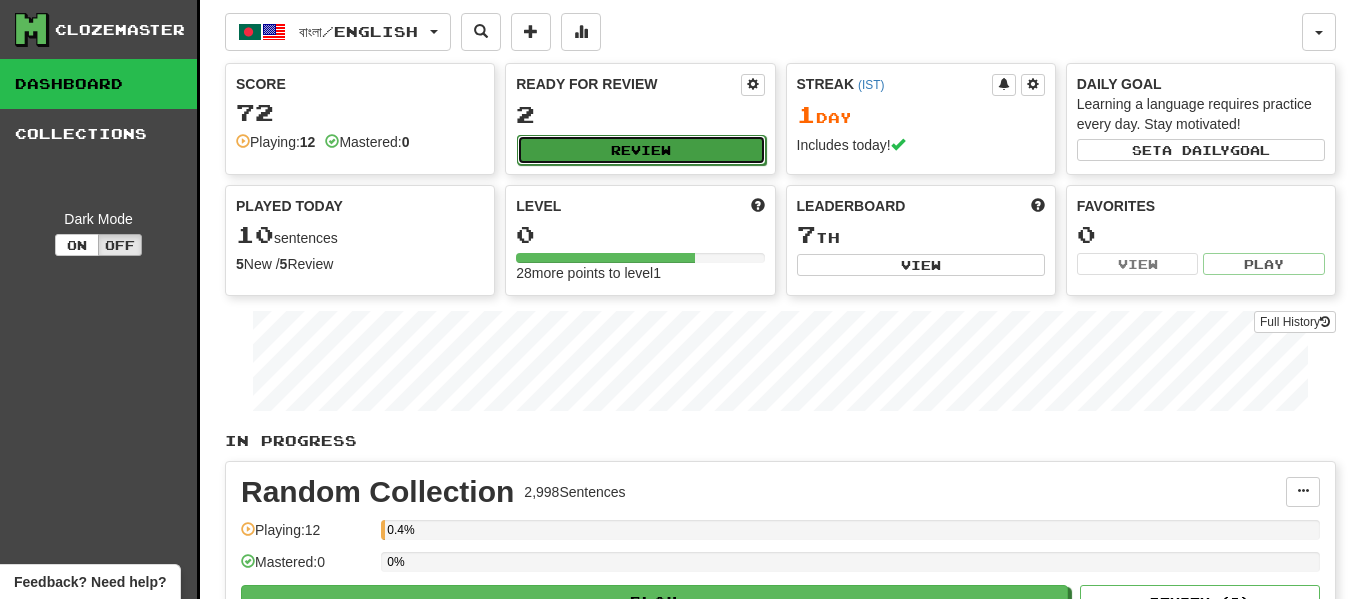 click on "Review" at bounding box center [641, 150] 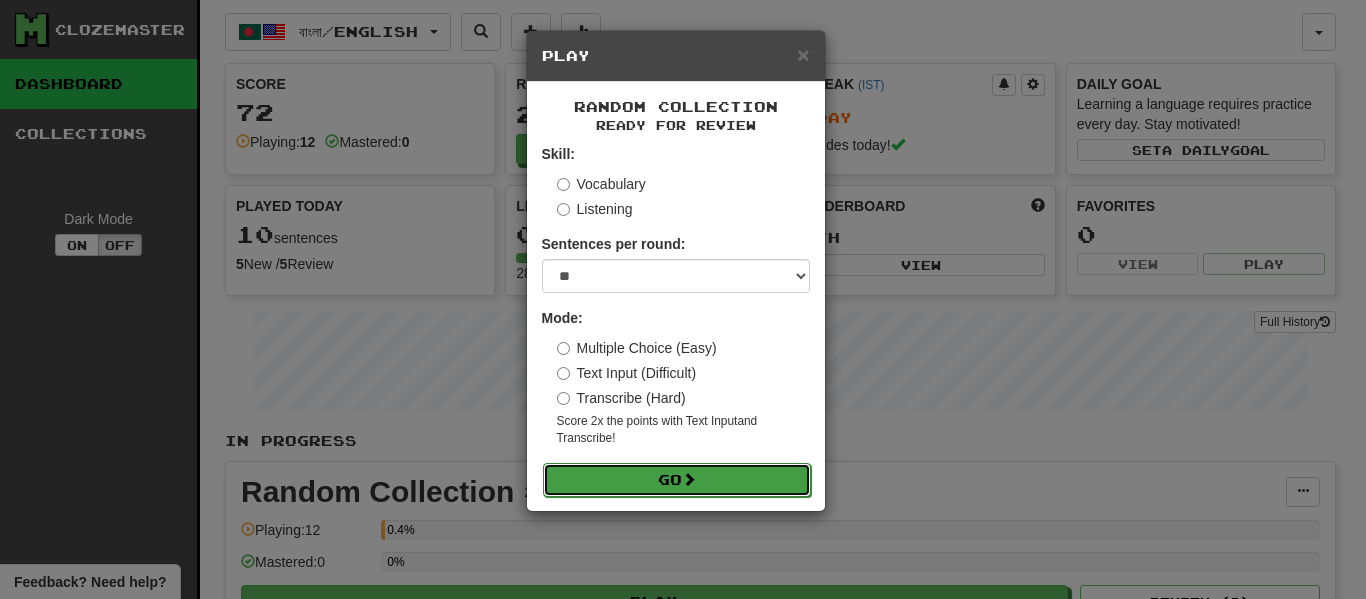click on "Go" at bounding box center (677, 480) 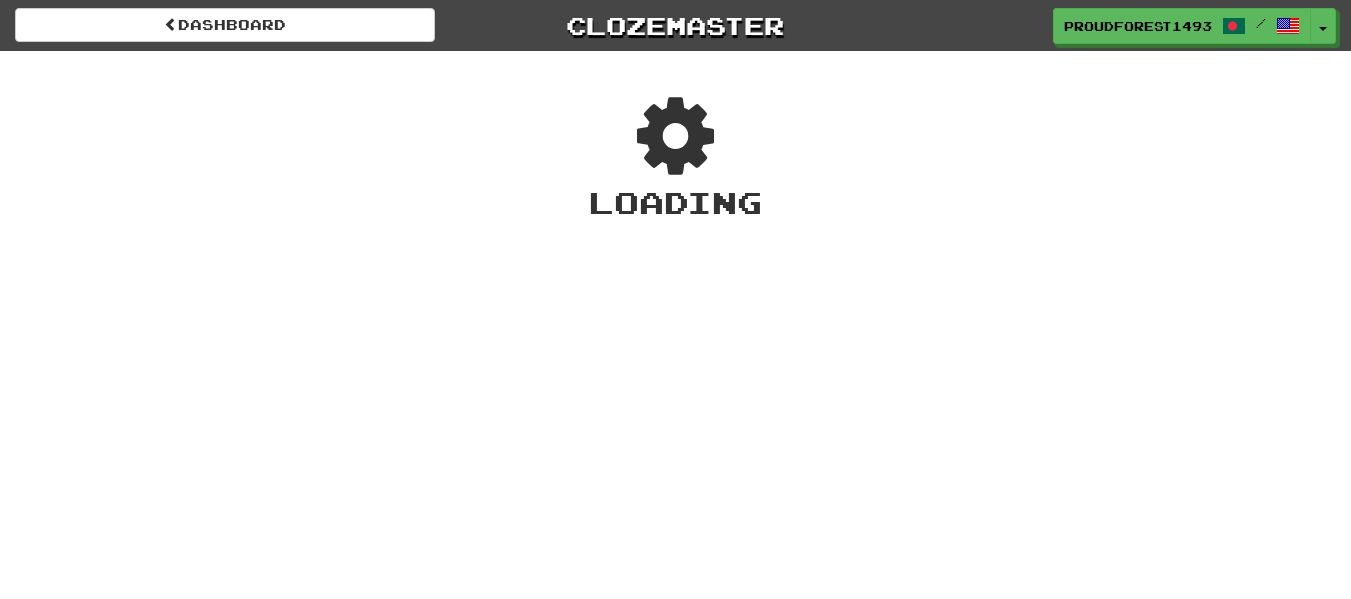 scroll, scrollTop: 0, scrollLeft: 0, axis: both 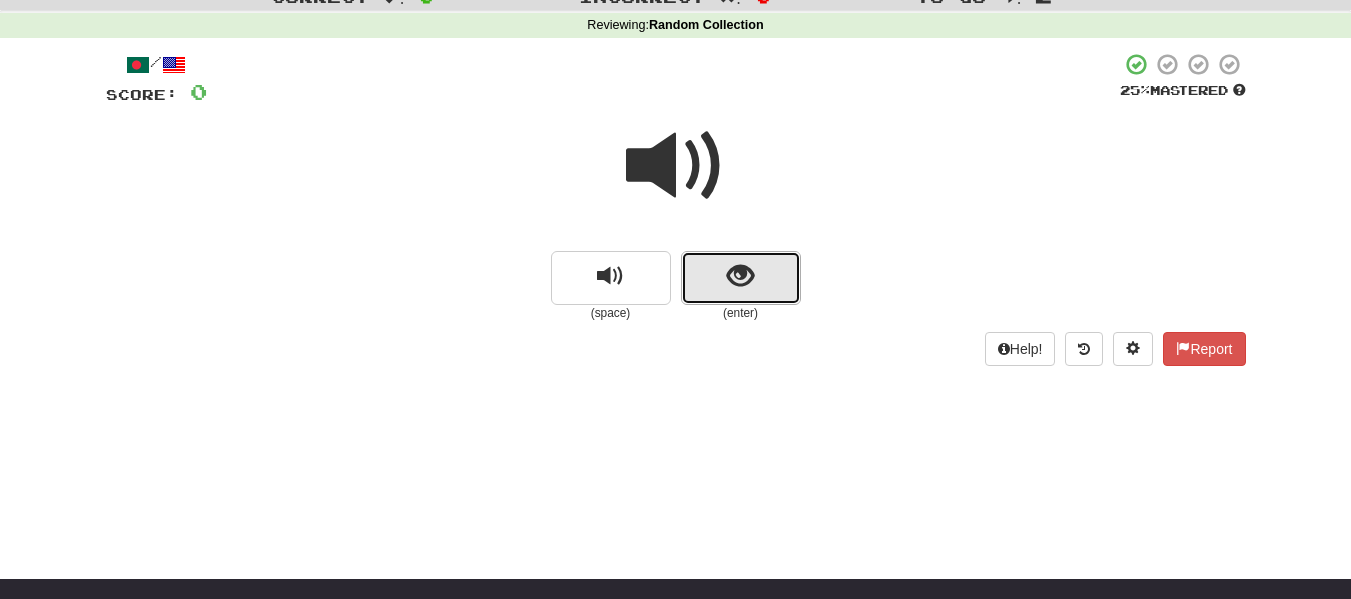click at bounding box center [741, 278] 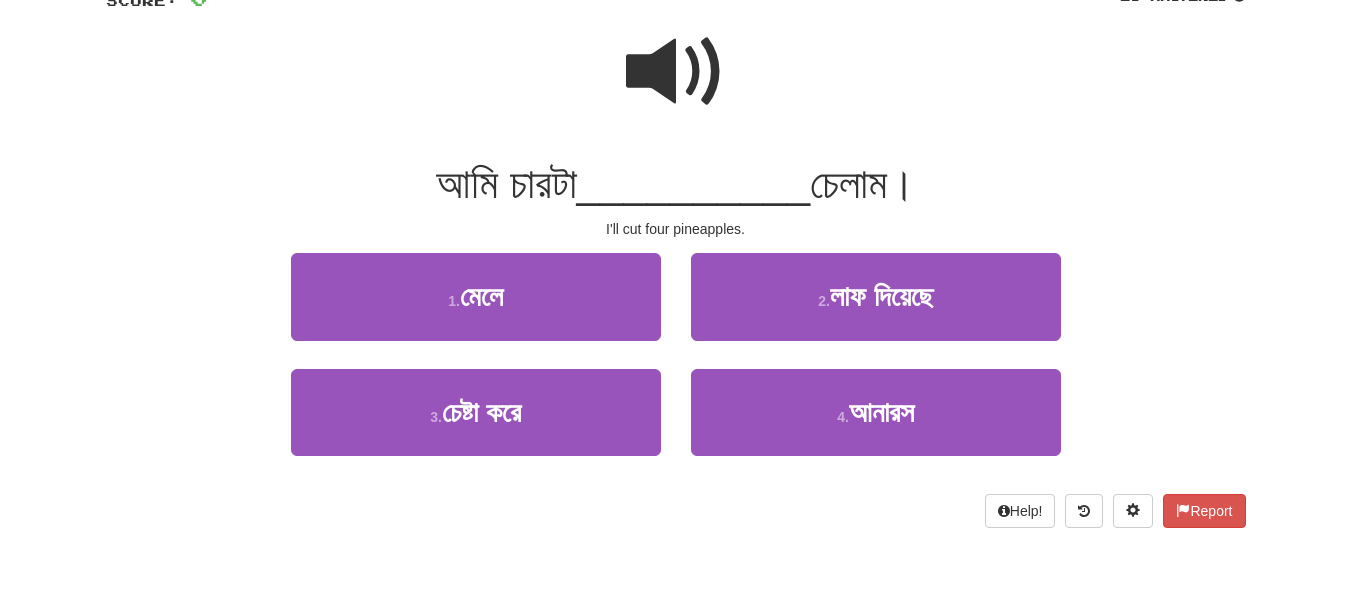 scroll, scrollTop: 169, scrollLeft: 0, axis: vertical 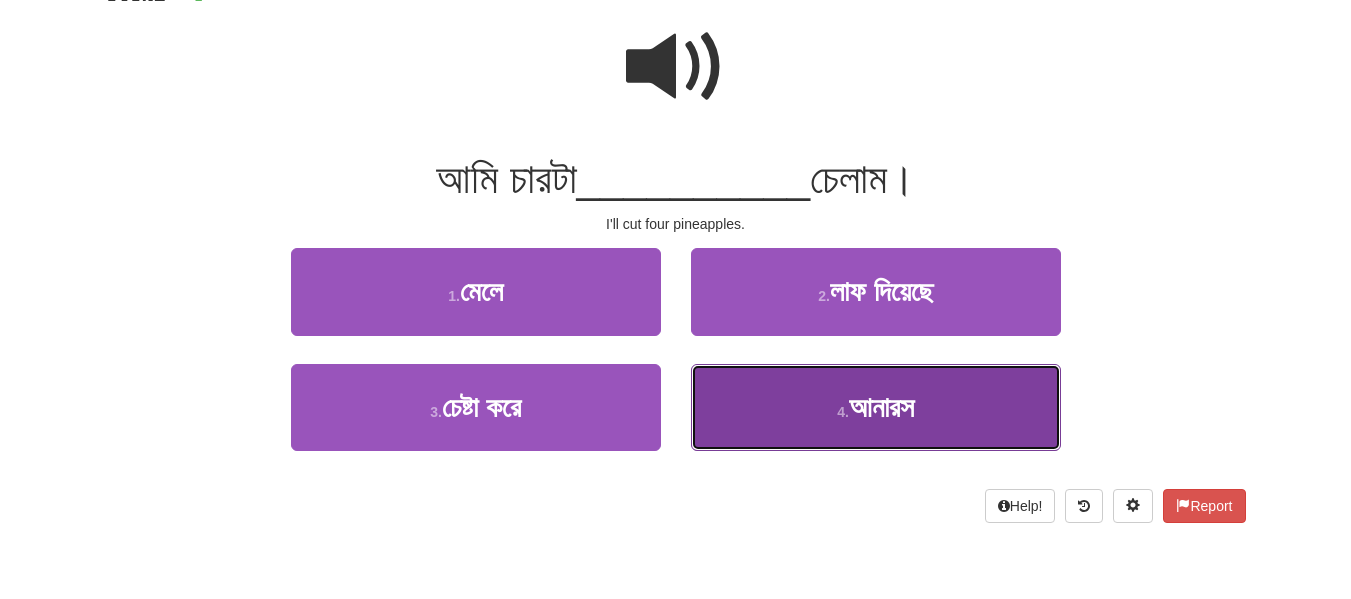 click on "4 . আনারস" at bounding box center (876, 407) 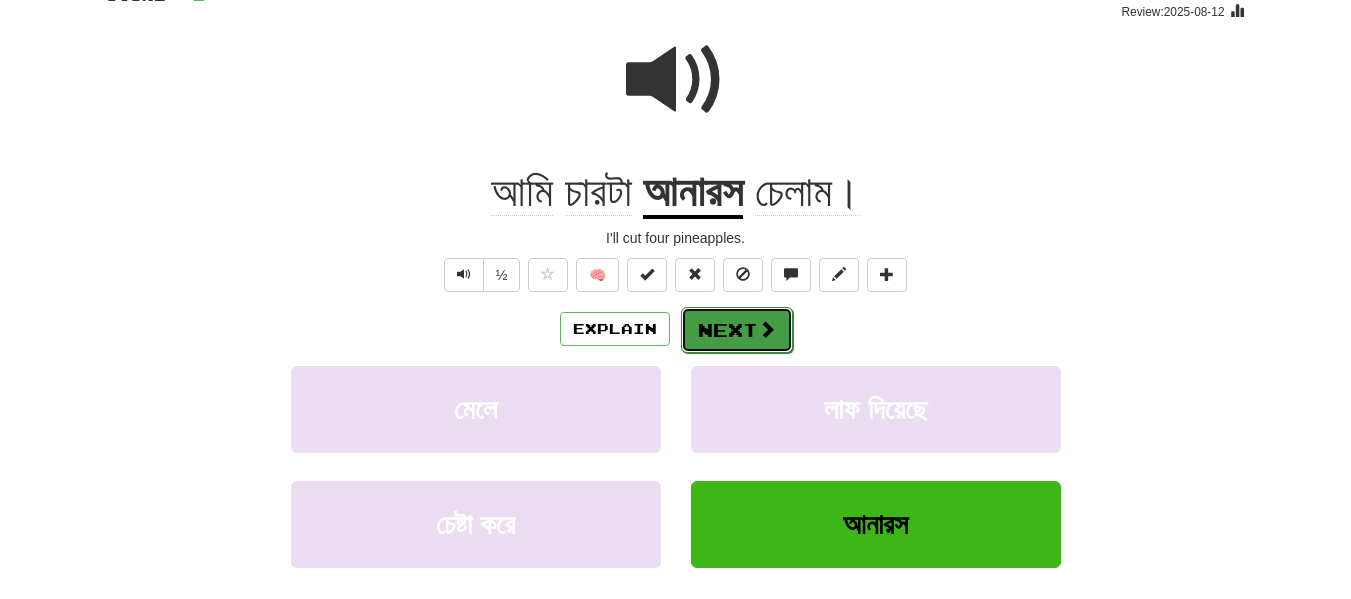 click on "Next" at bounding box center (737, 330) 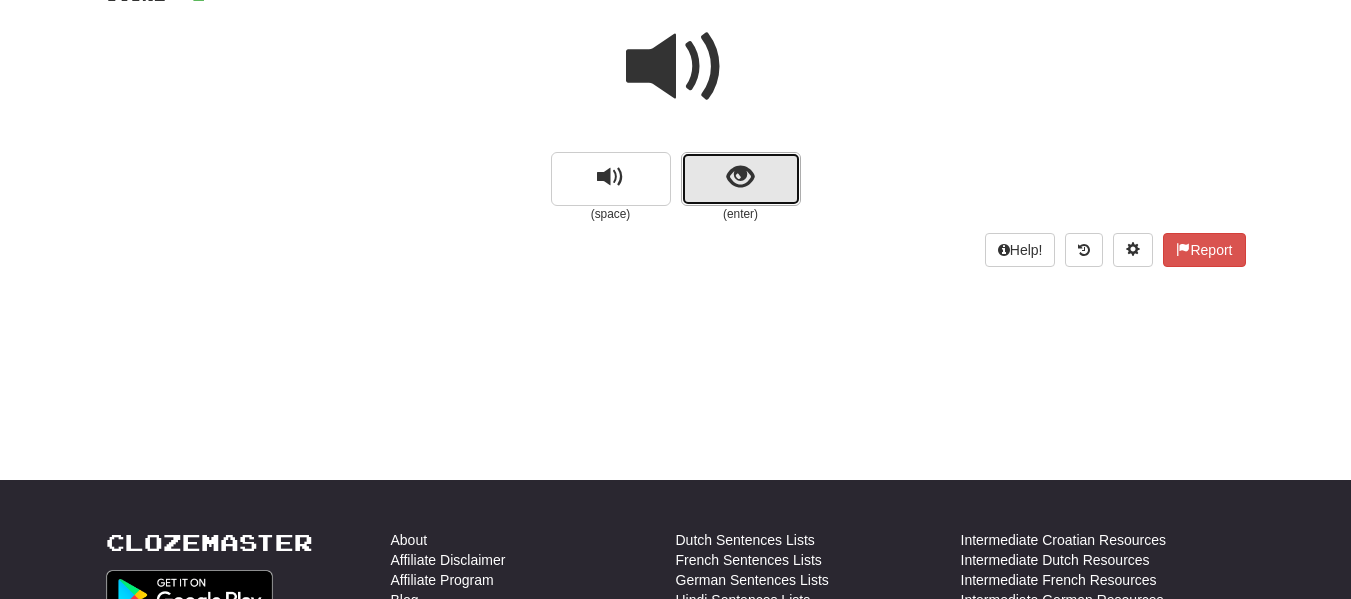 click at bounding box center [741, 179] 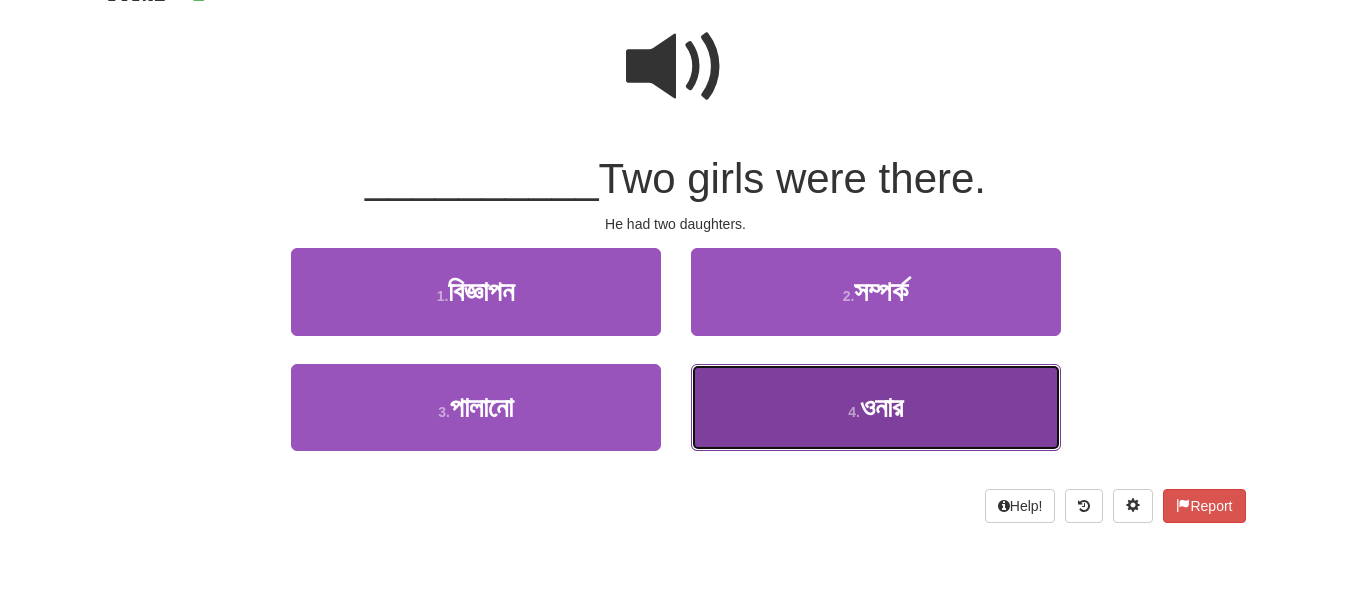 click on "4 ." at bounding box center [854, 412] 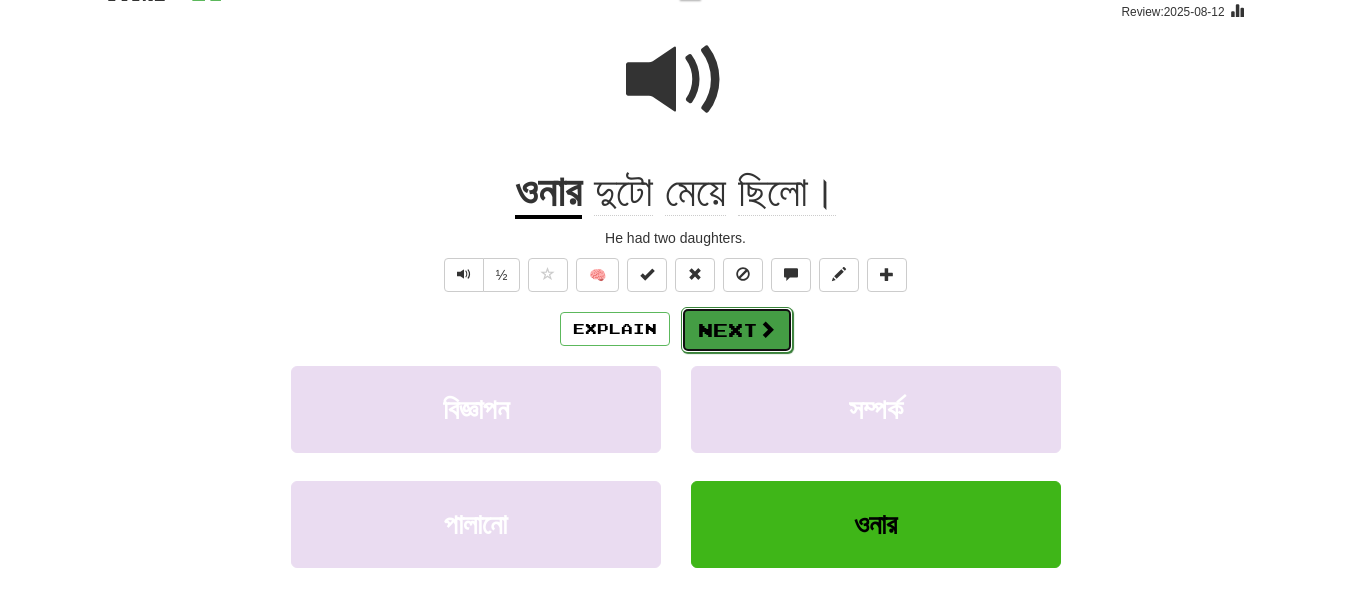 click on "Next" at bounding box center (737, 330) 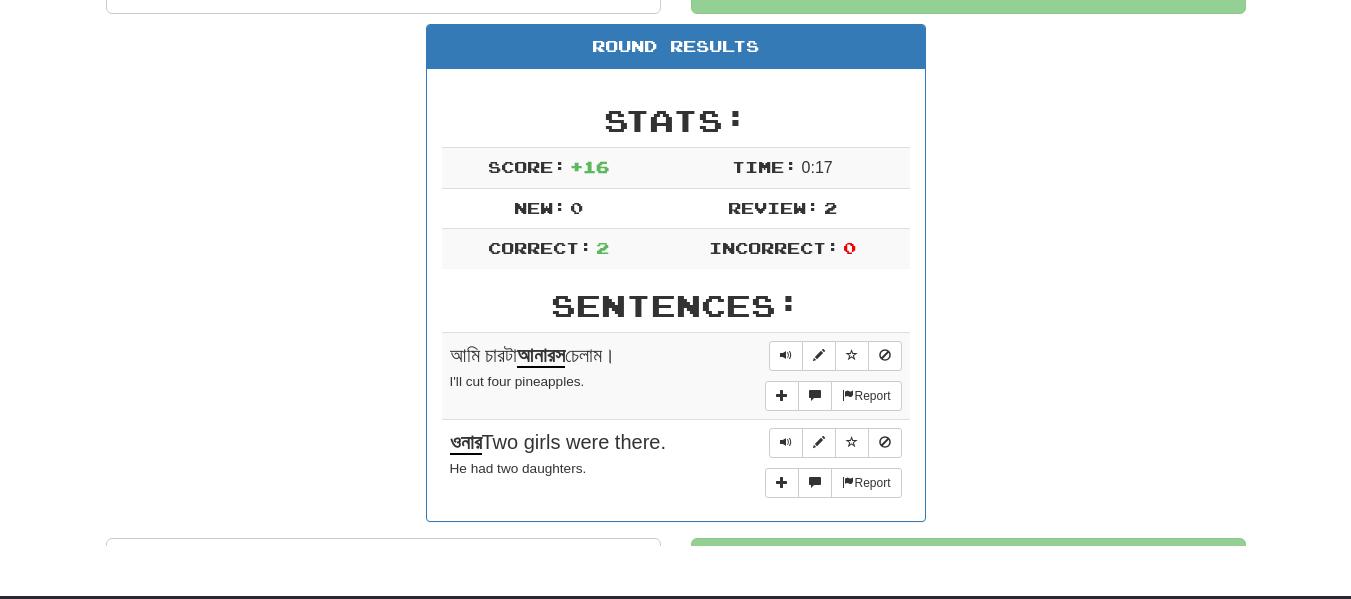 scroll, scrollTop: 257, scrollLeft: 0, axis: vertical 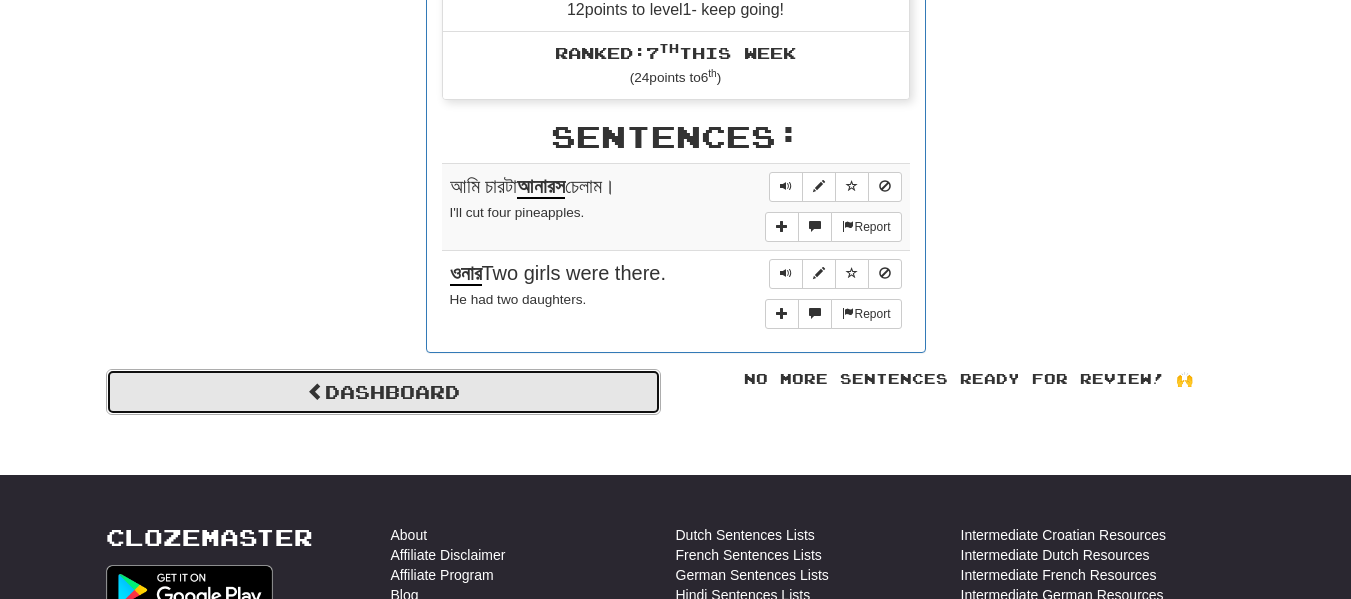click on "Dashboard" at bounding box center [383, 392] 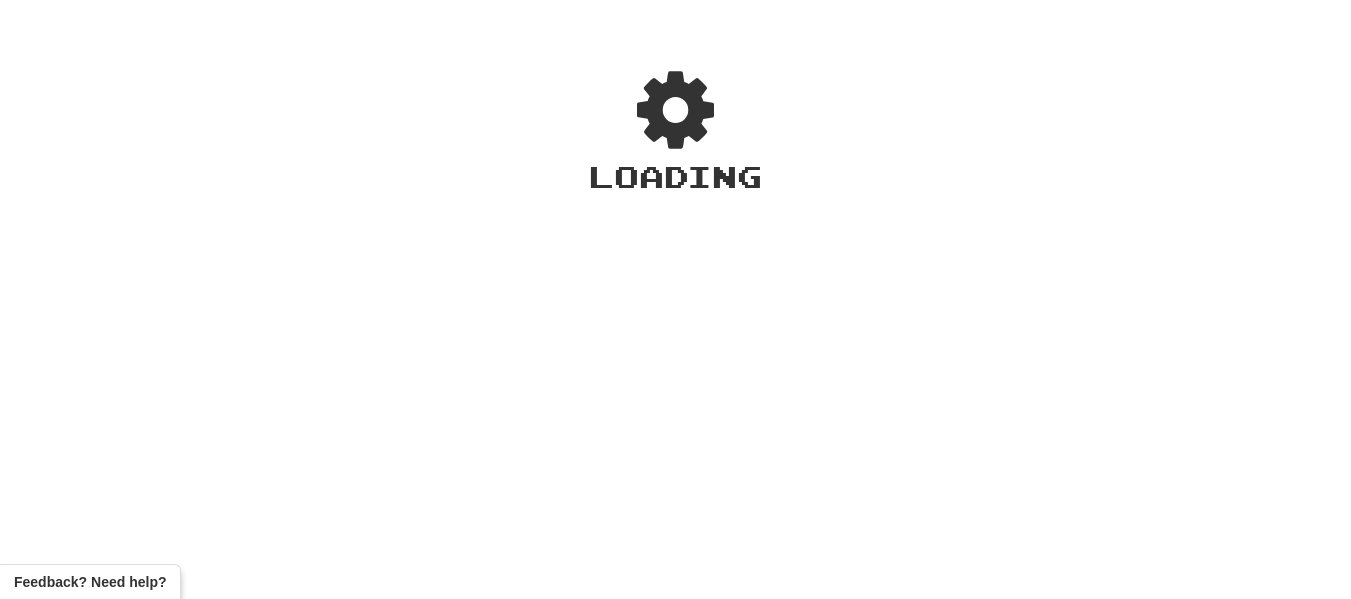 scroll, scrollTop: 0, scrollLeft: 0, axis: both 